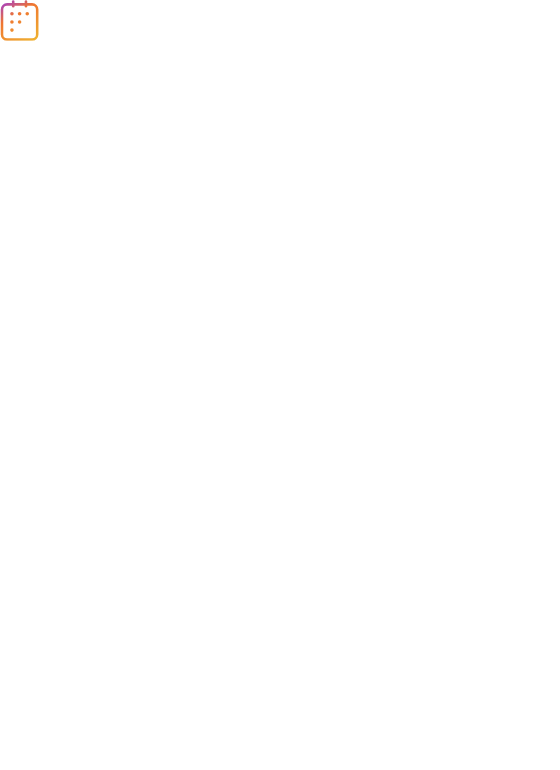 scroll, scrollTop: 0, scrollLeft: 0, axis: both 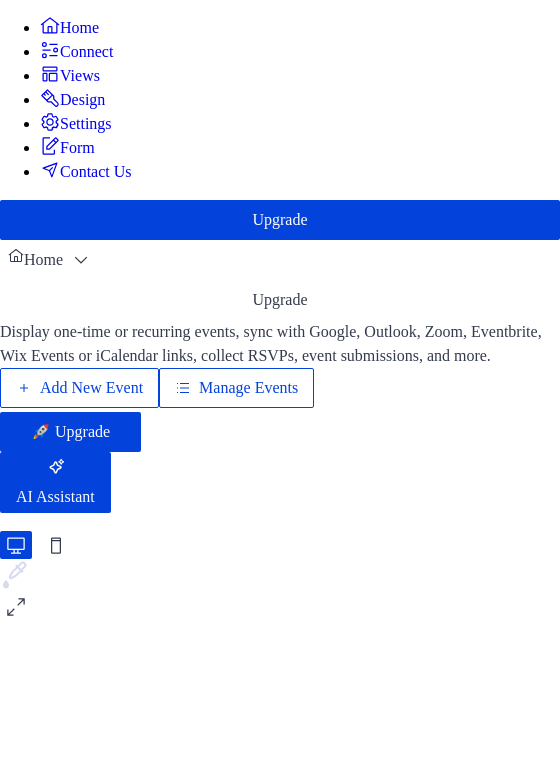 click on "Add New Event" at bounding box center [91, 388] 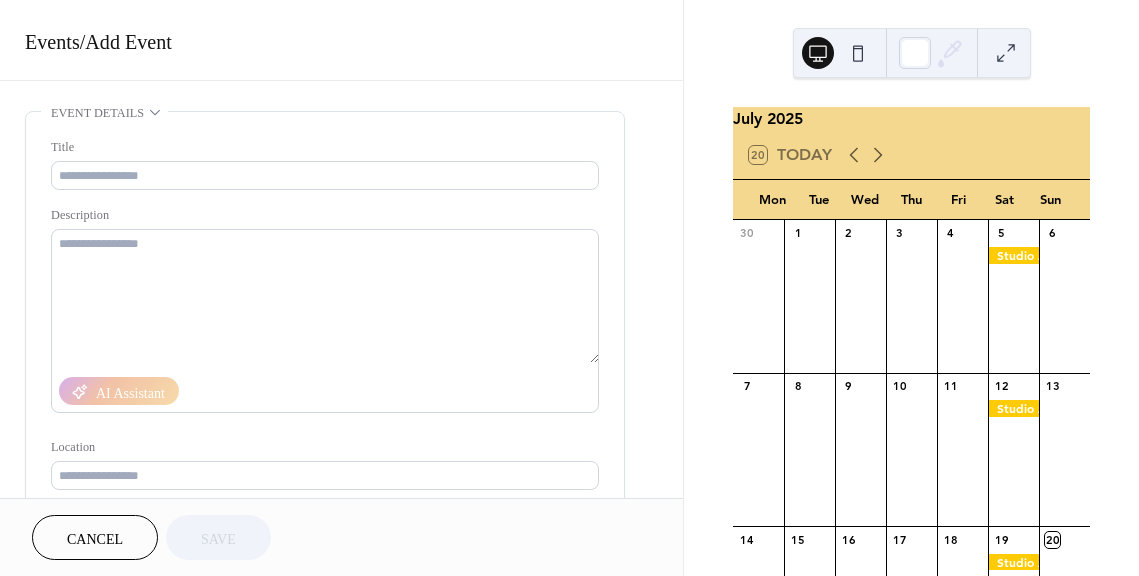 scroll, scrollTop: 0, scrollLeft: 0, axis: both 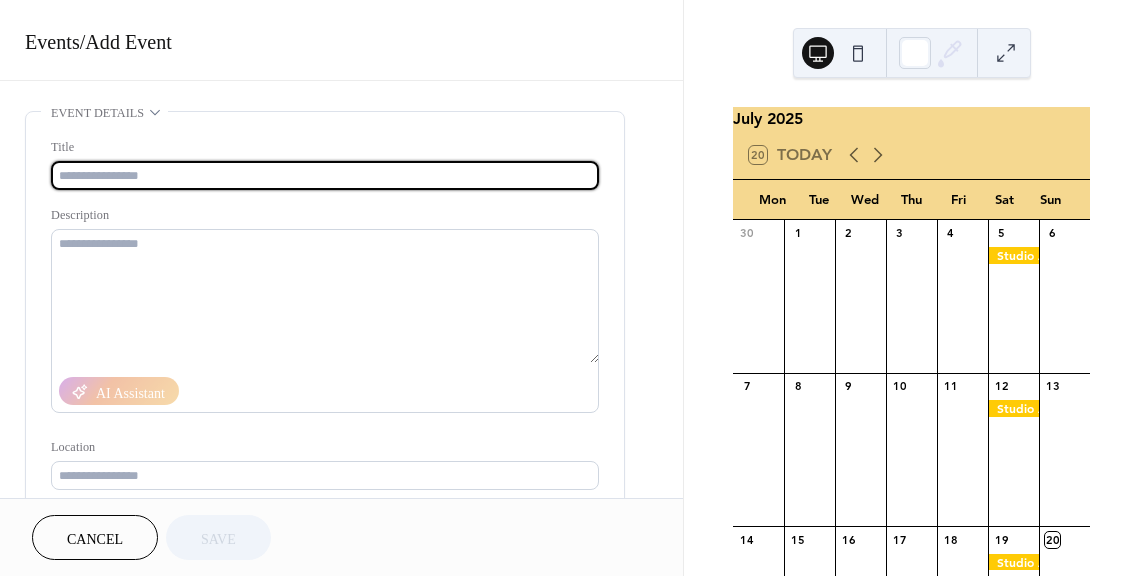 click at bounding box center (325, 175) 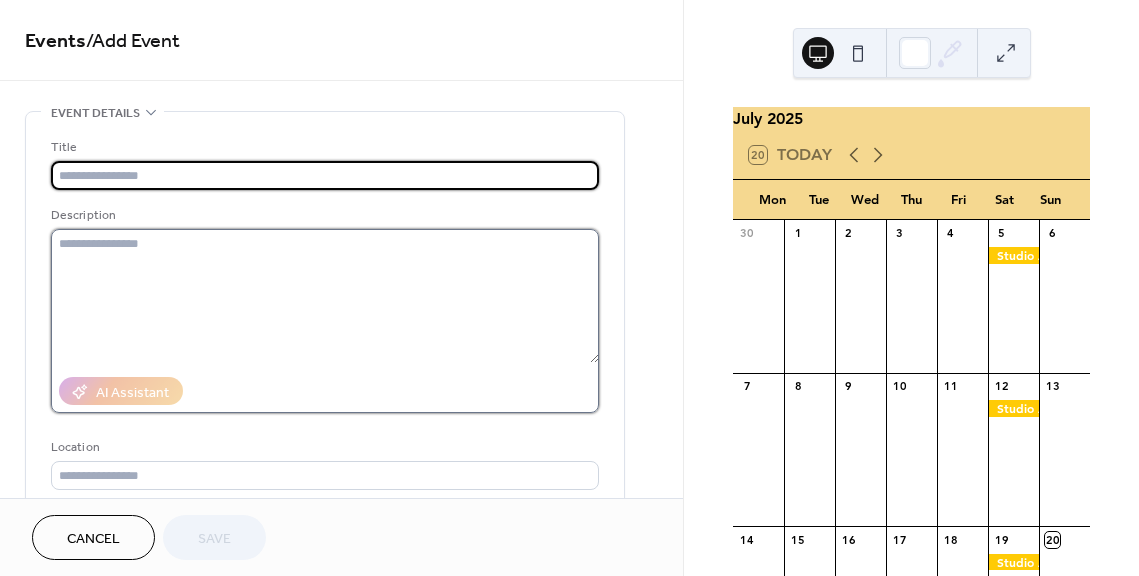 click at bounding box center (325, 296) 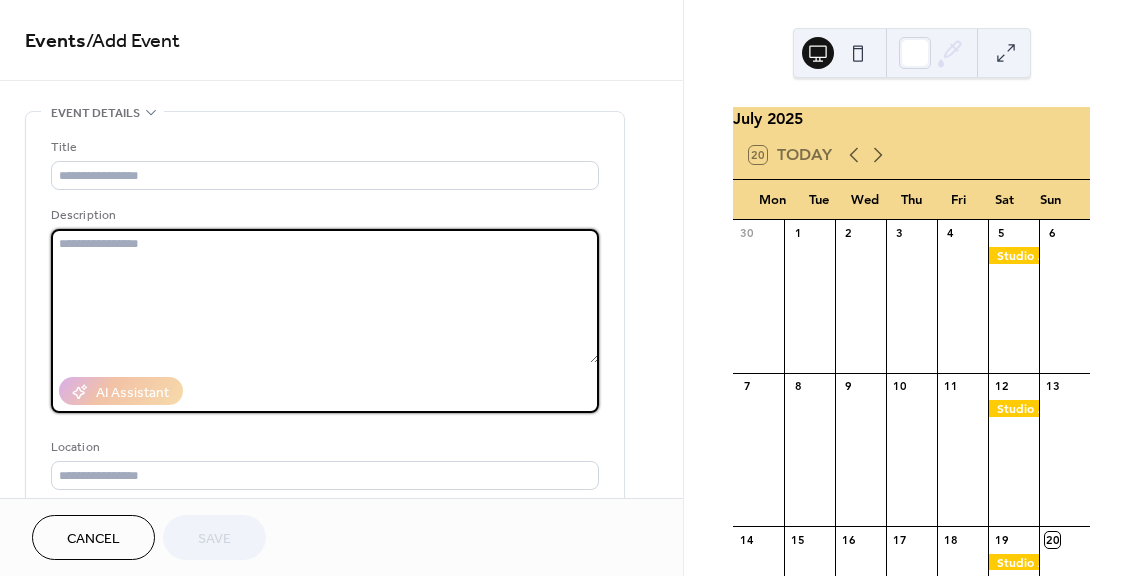 paste on "**********" 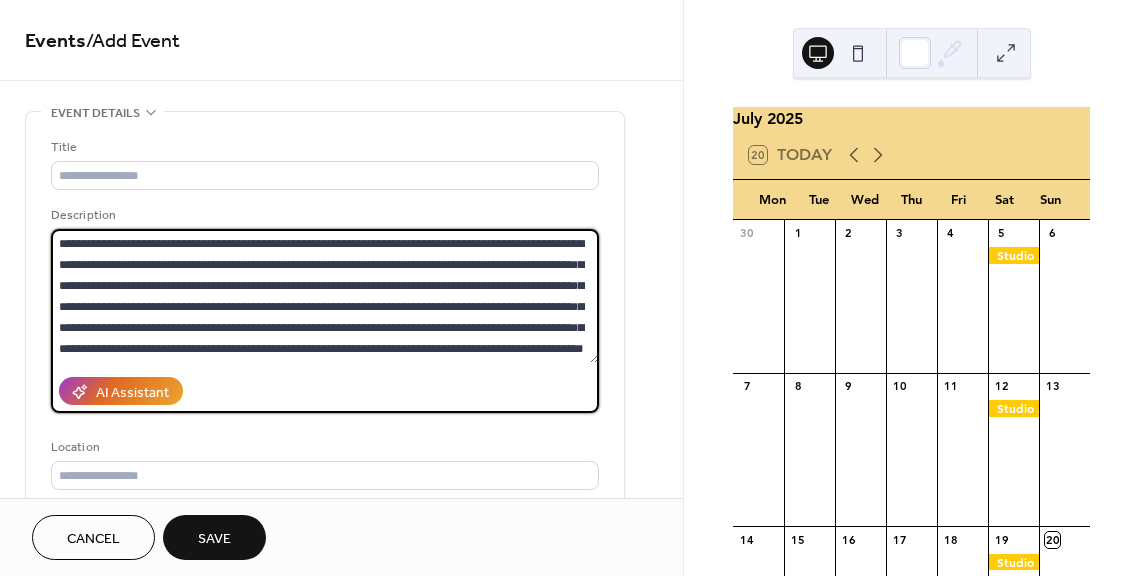 scroll, scrollTop: 0, scrollLeft: 0, axis: both 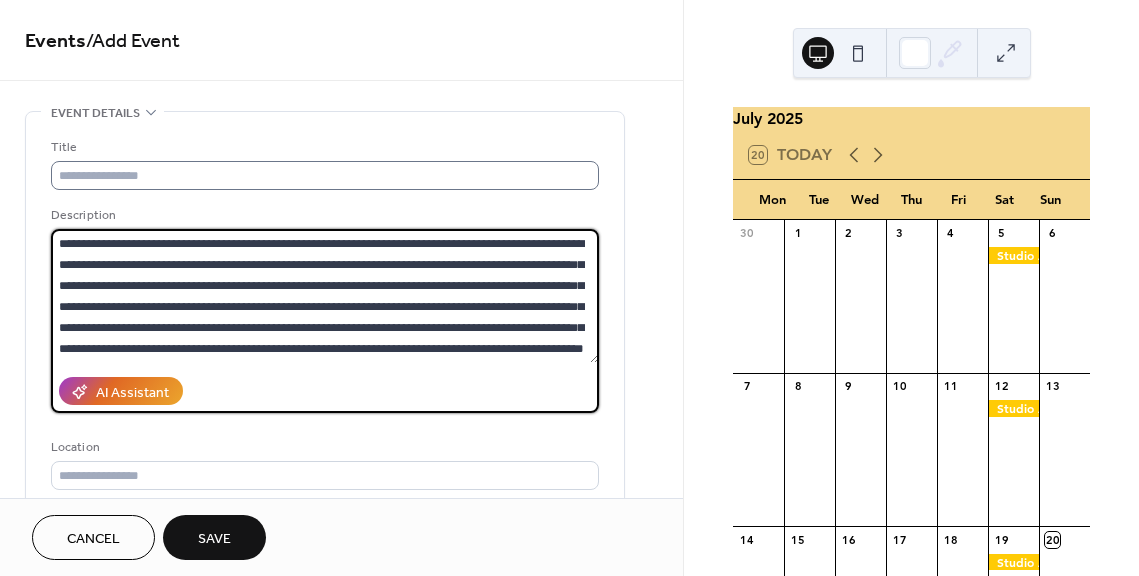 type on "**********" 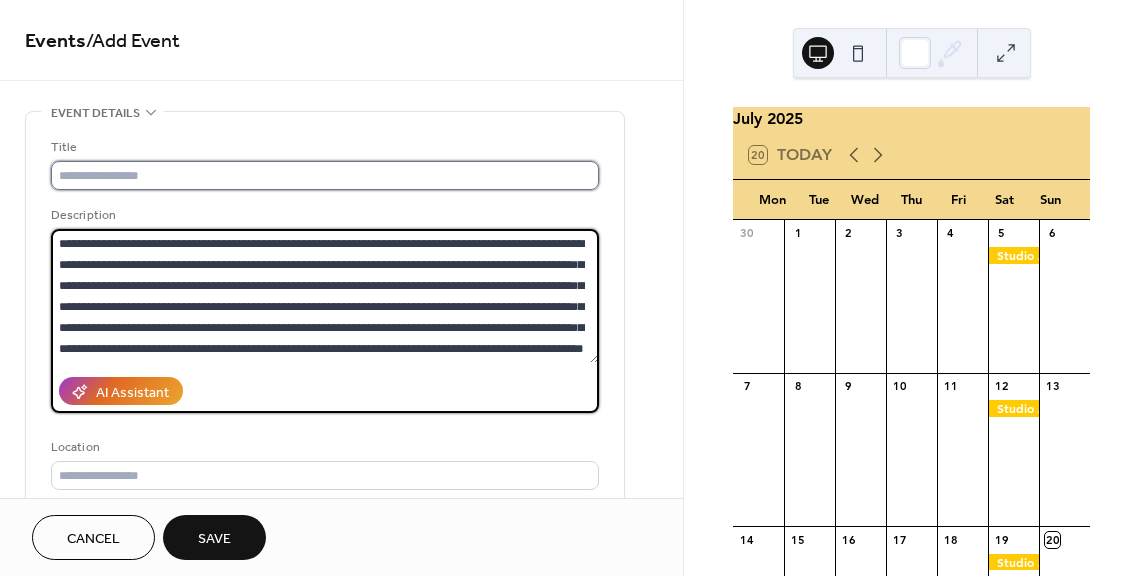 click at bounding box center [325, 175] 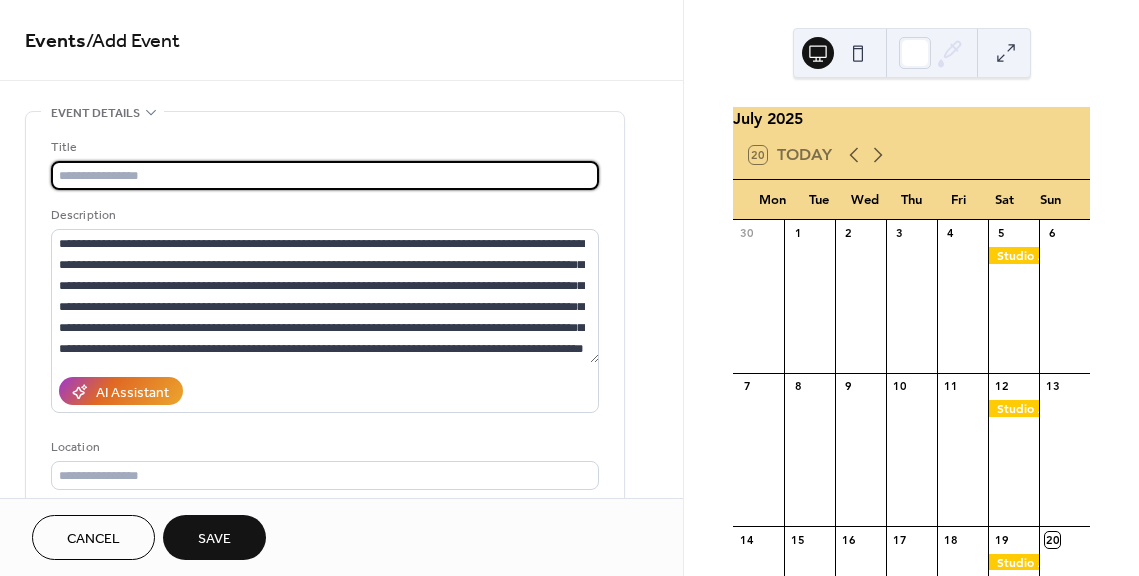 paste on "**********" 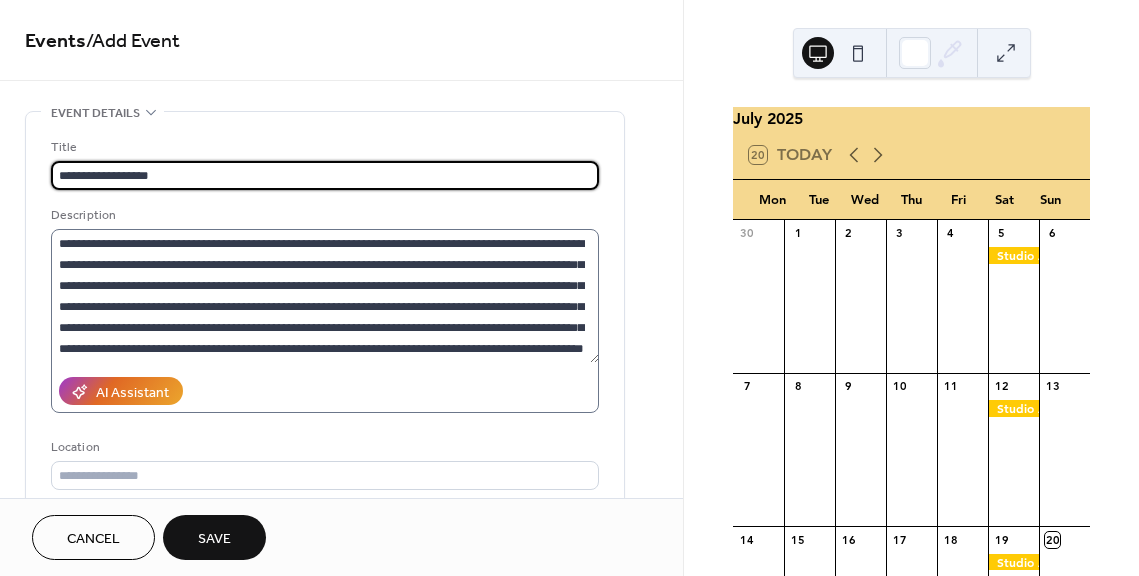 scroll, scrollTop: 21, scrollLeft: 0, axis: vertical 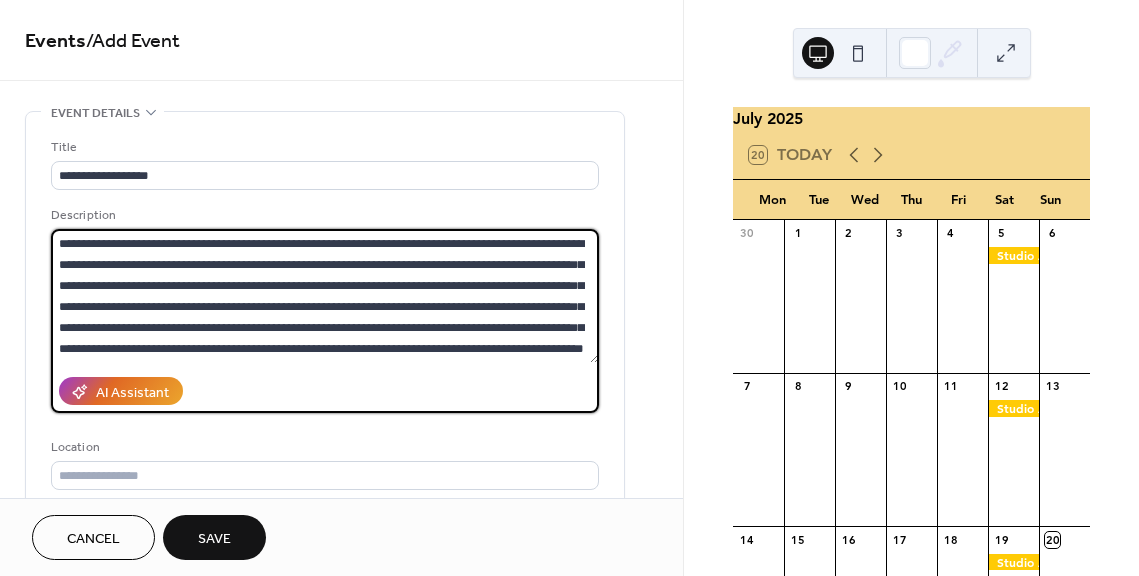 click on "**********" at bounding box center (325, 296) 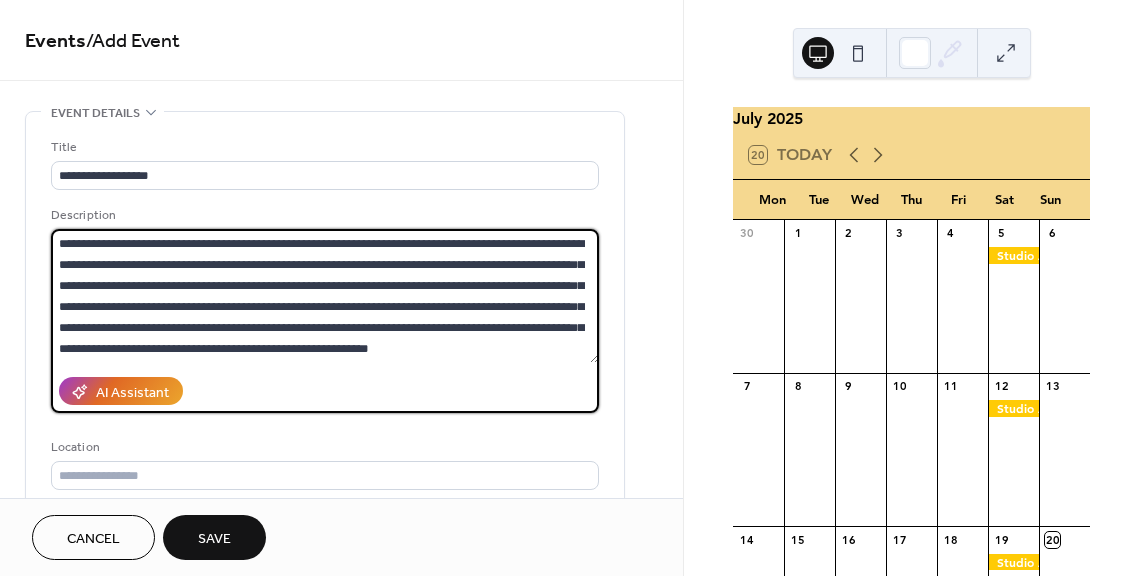 scroll, scrollTop: 0, scrollLeft: 0, axis: both 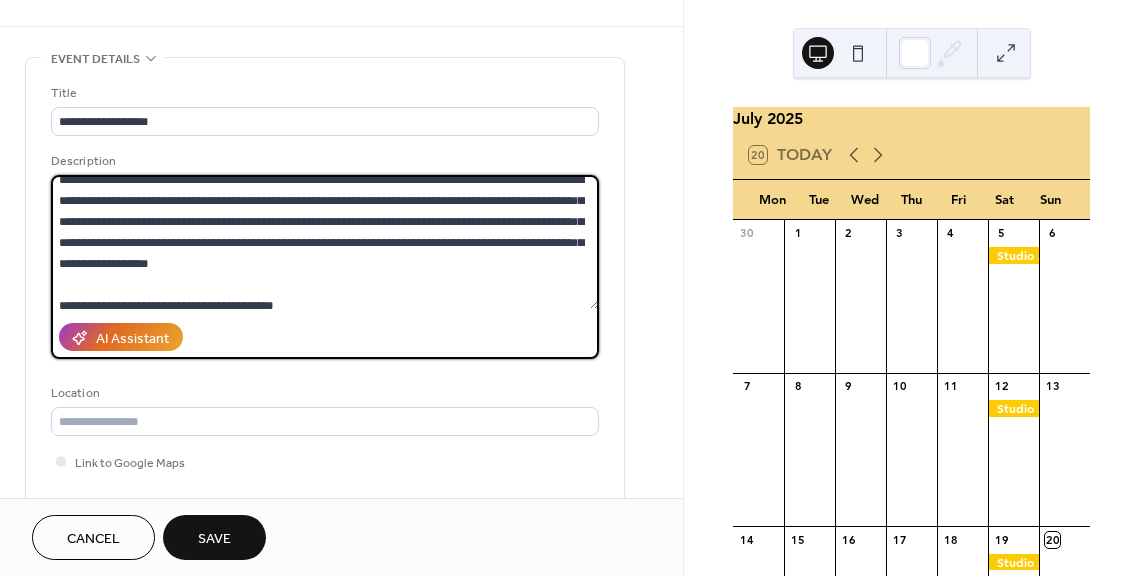 click on "**********" at bounding box center [325, 242] 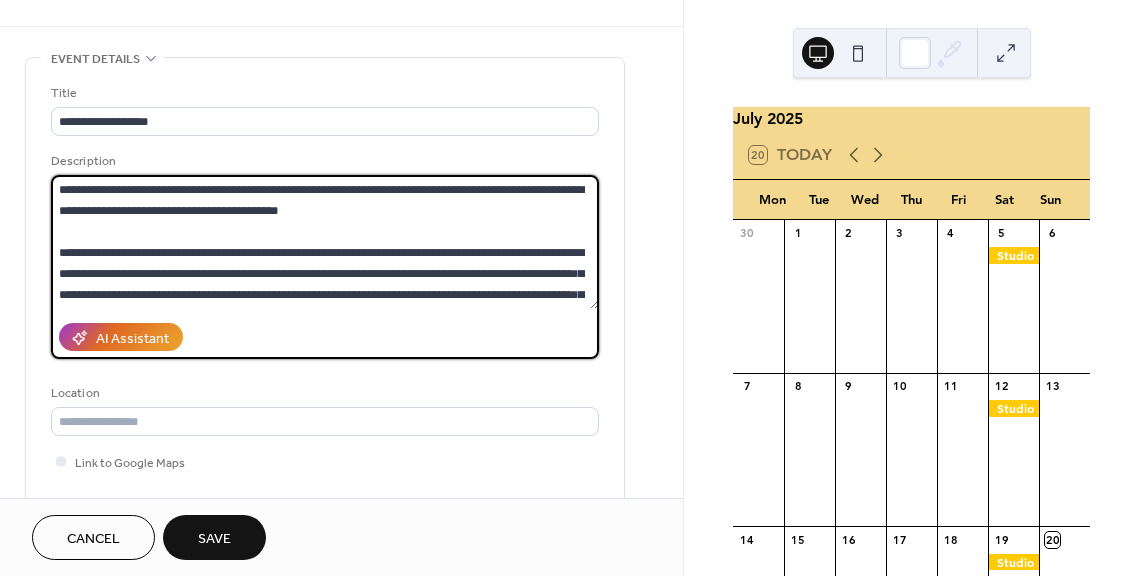 scroll, scrollTop: 0, scrollLeft: 0, axis: both 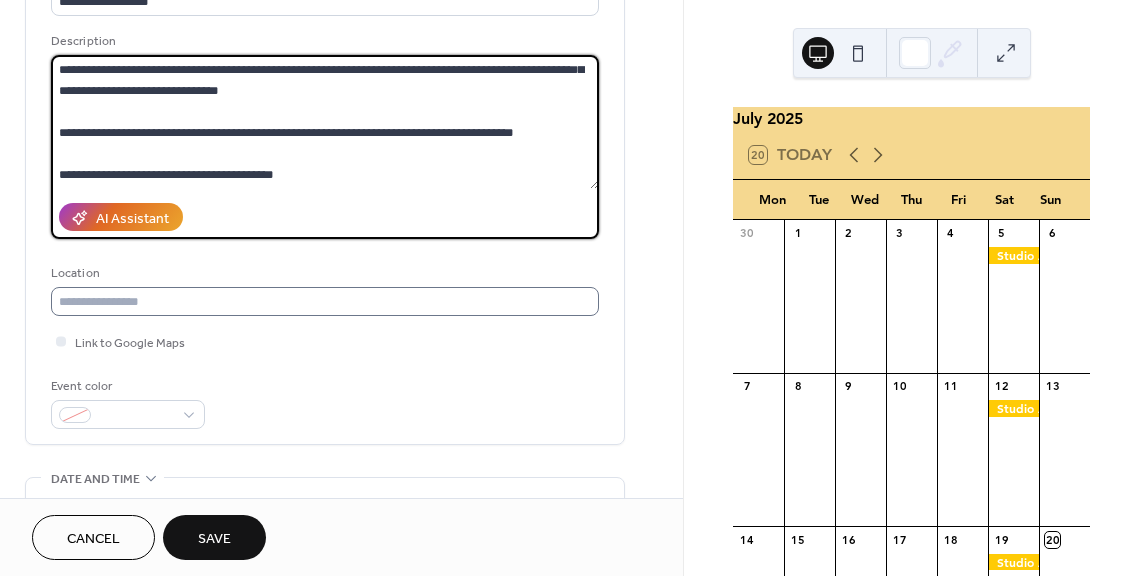 type on "**********" 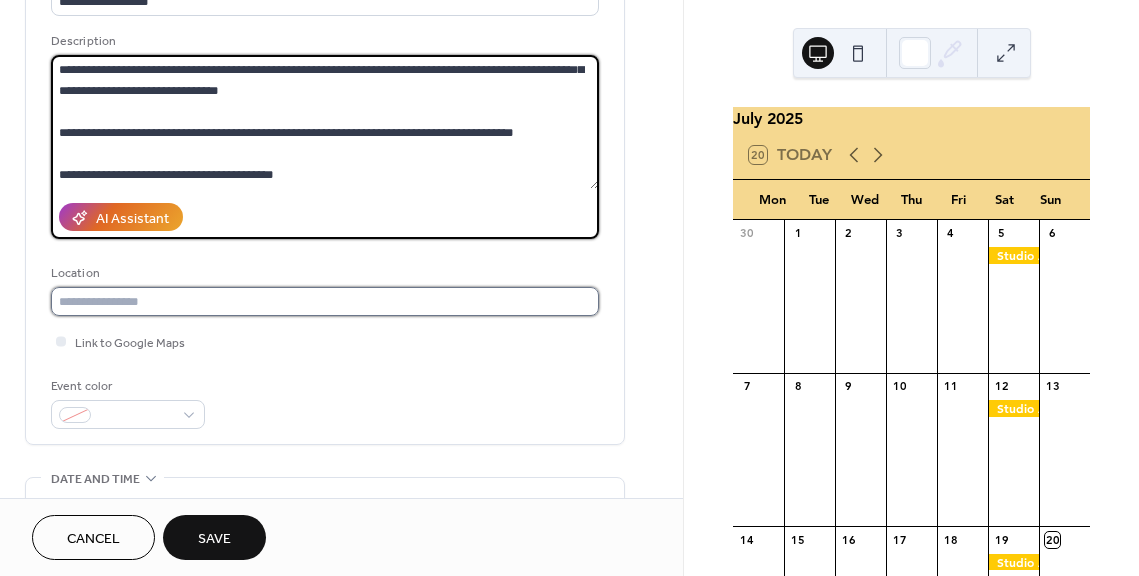 click at bounding box center (325, 301) 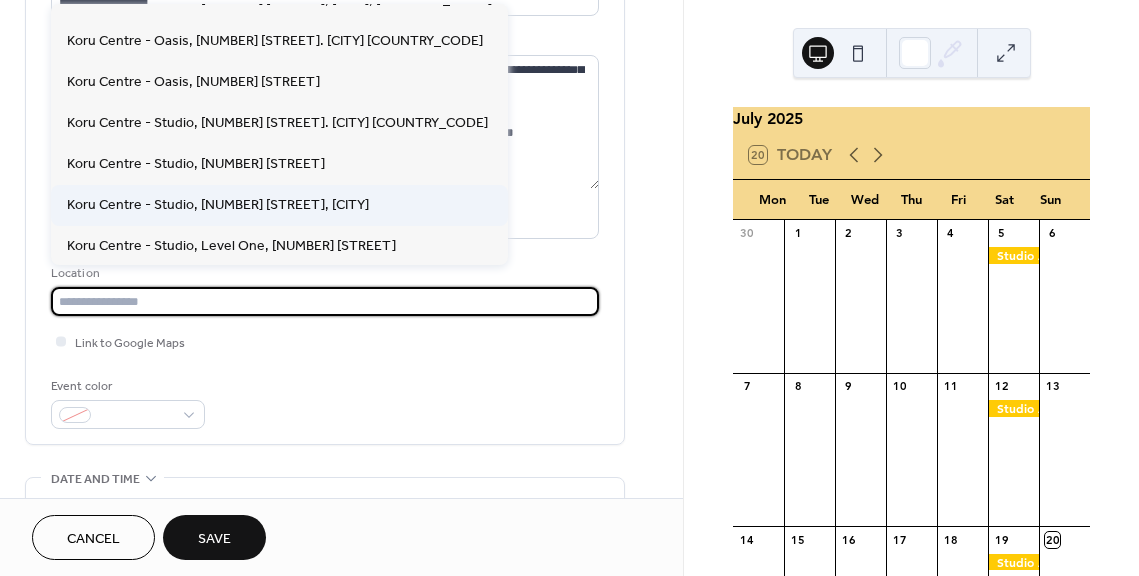 scroll, scrollTop: 66, scrollLeft: 0, axis: vertical 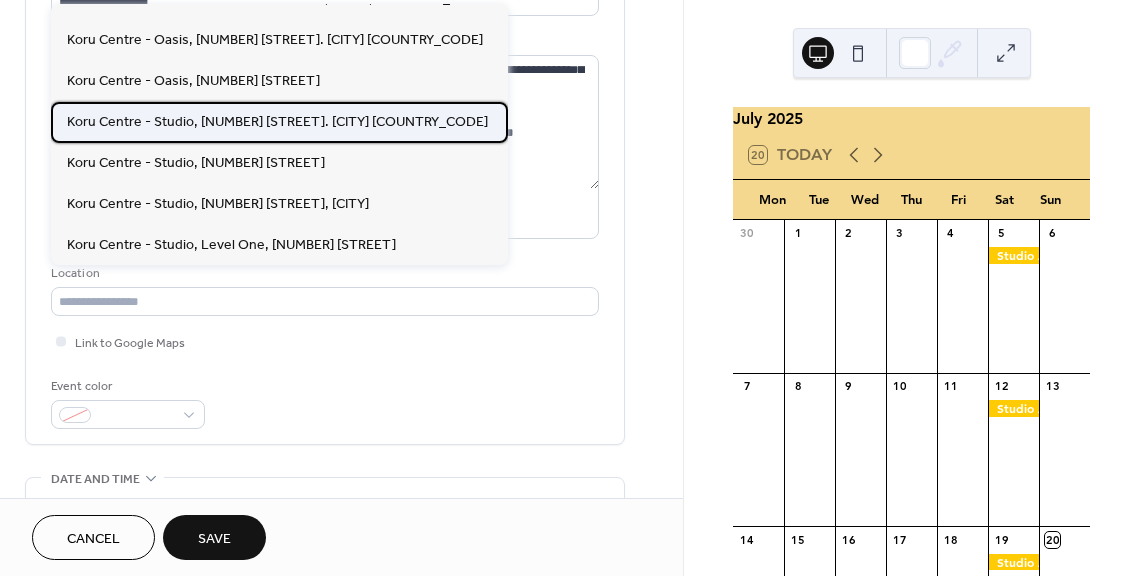click on "Koru Centre - Studio, [NUMBER] [STREET]. [CITY] [COUNTRY_CODE]" at bounding box center [277, 122] 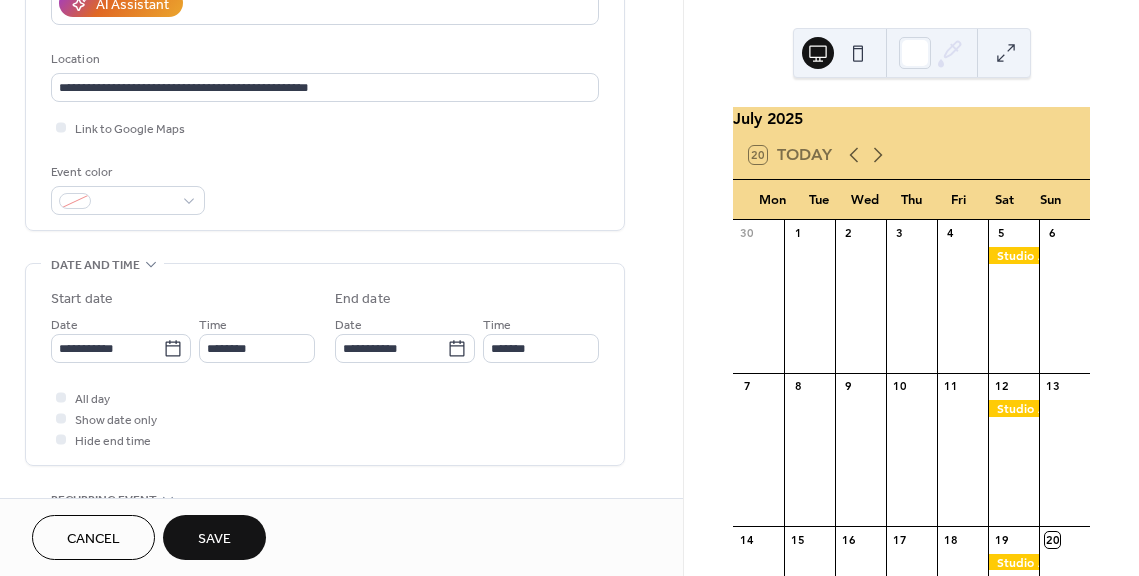 scroll, scrollTop: 389, scrollLeft: 0, axis: vertical 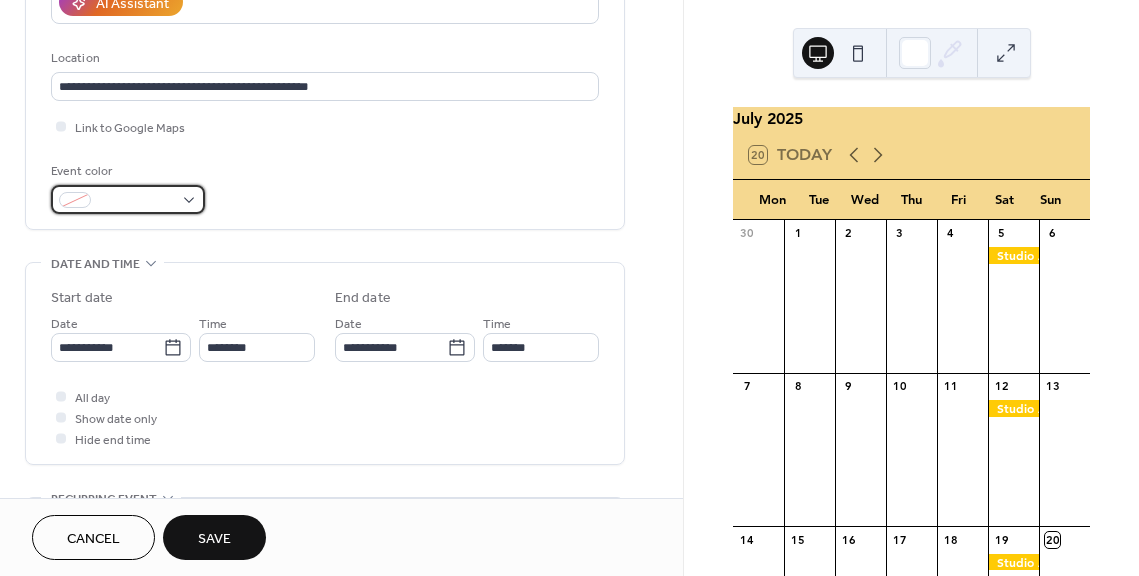 click at bounding box center (128, 199) 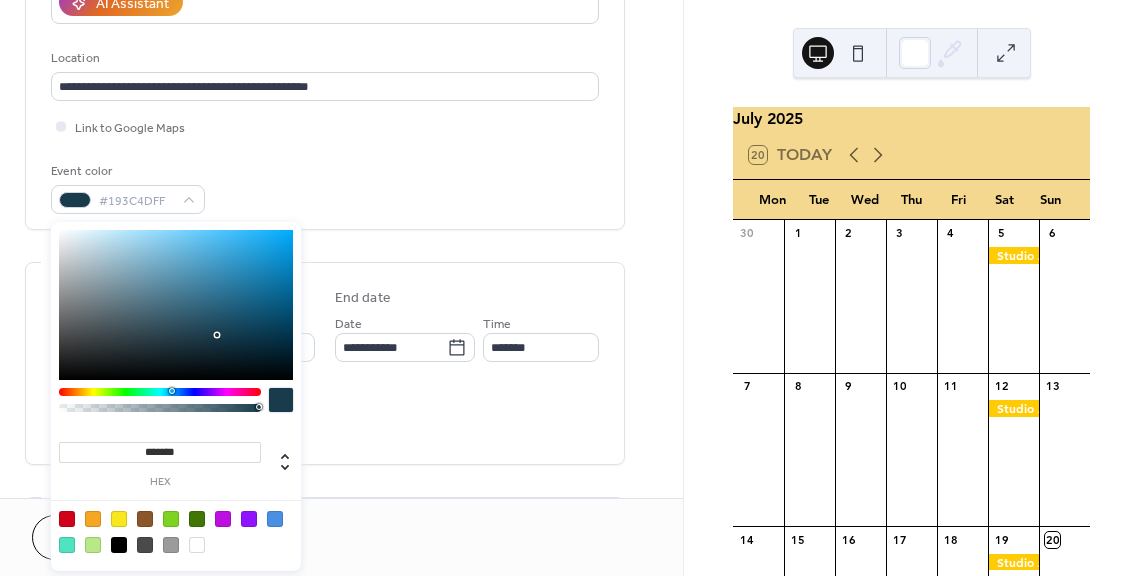 drag, startPoint x: 200, startPoint y: 391, endPoint x: 171, endPoint y: 385, distance: 29.614185 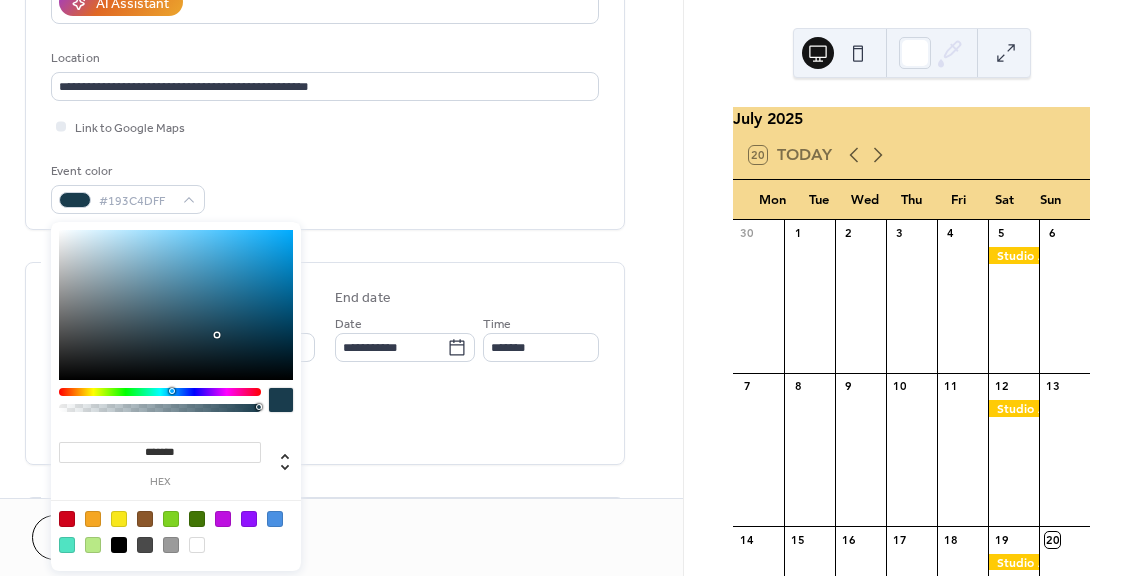 click on "******* hex" at bounding box center [176, 396] 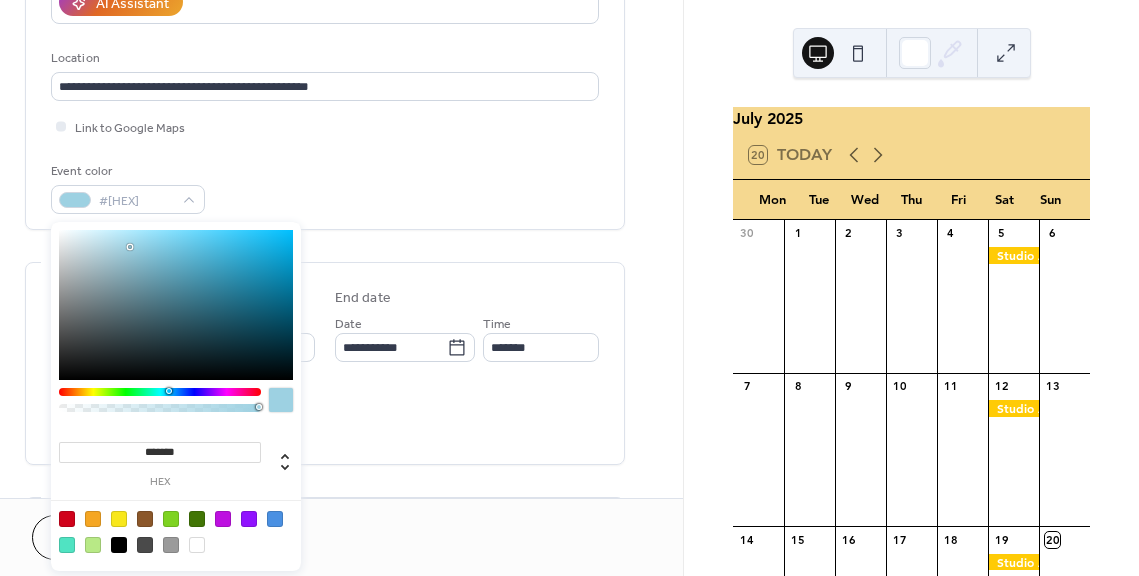 drag, startPoint x: 218, startPoint y: 332, endPoint x: 131, endPoint y: 247, distance: 121.630585 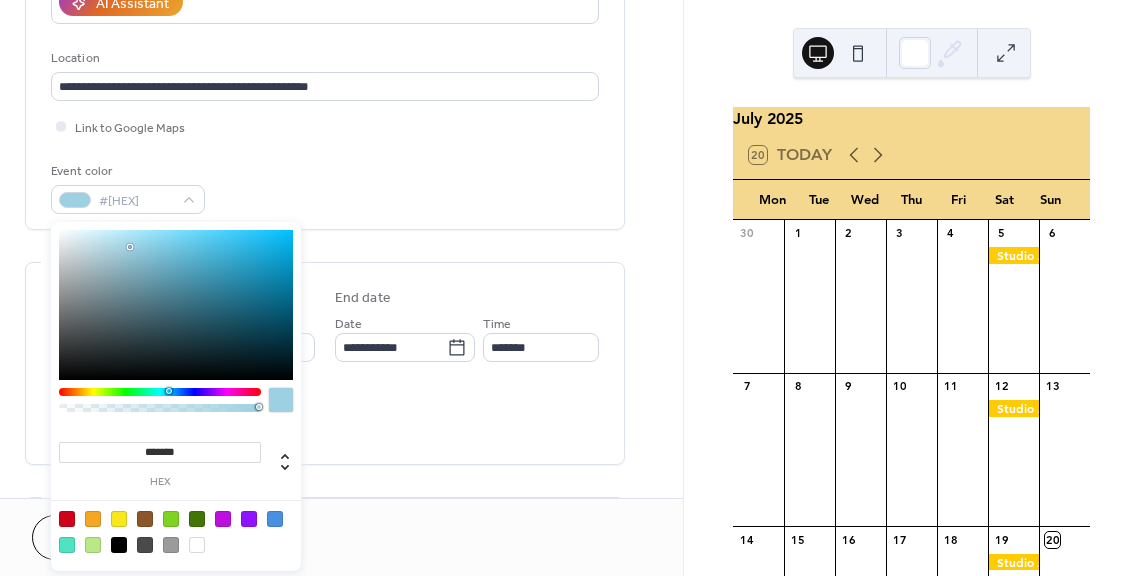 click at bounding box center [176, 305] 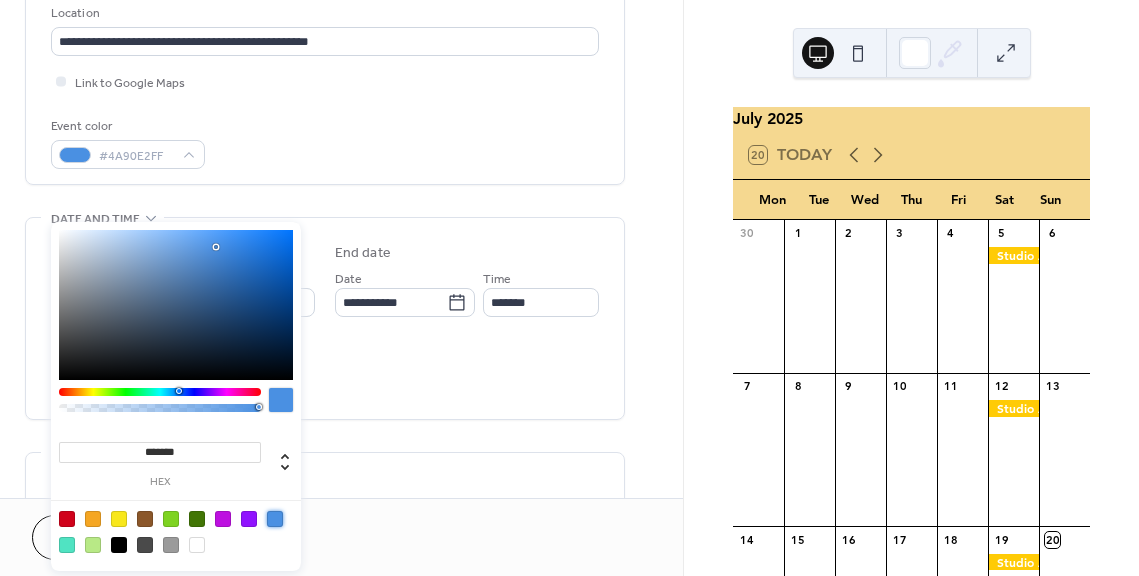 scroll, scrollTop: 435, scrollLeft: 0, axis: vertical 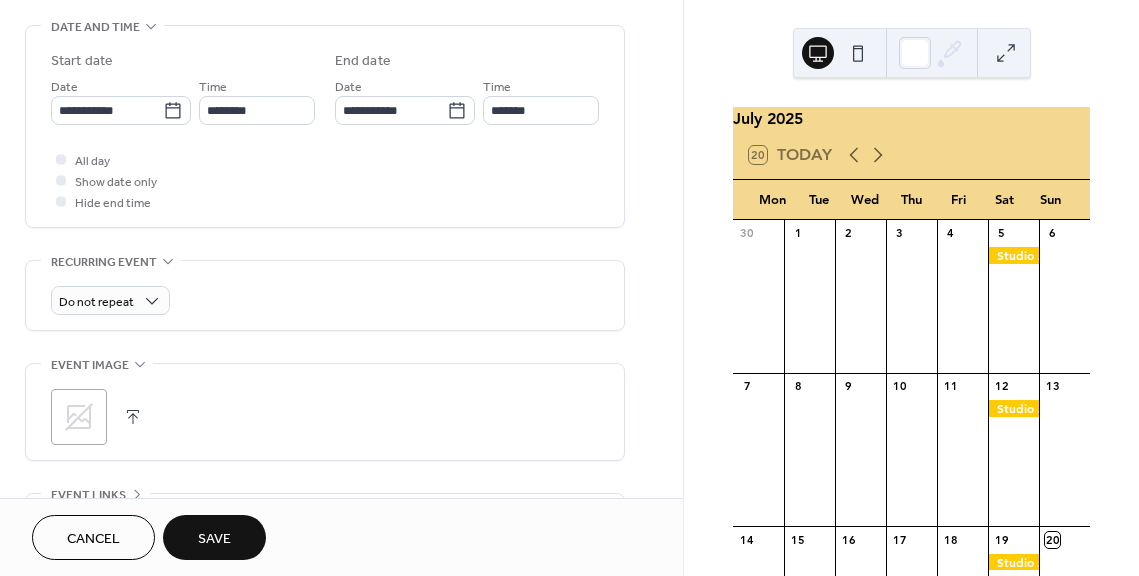 click on "All day Show date only Hide end time" at bounding box center (325, 180) 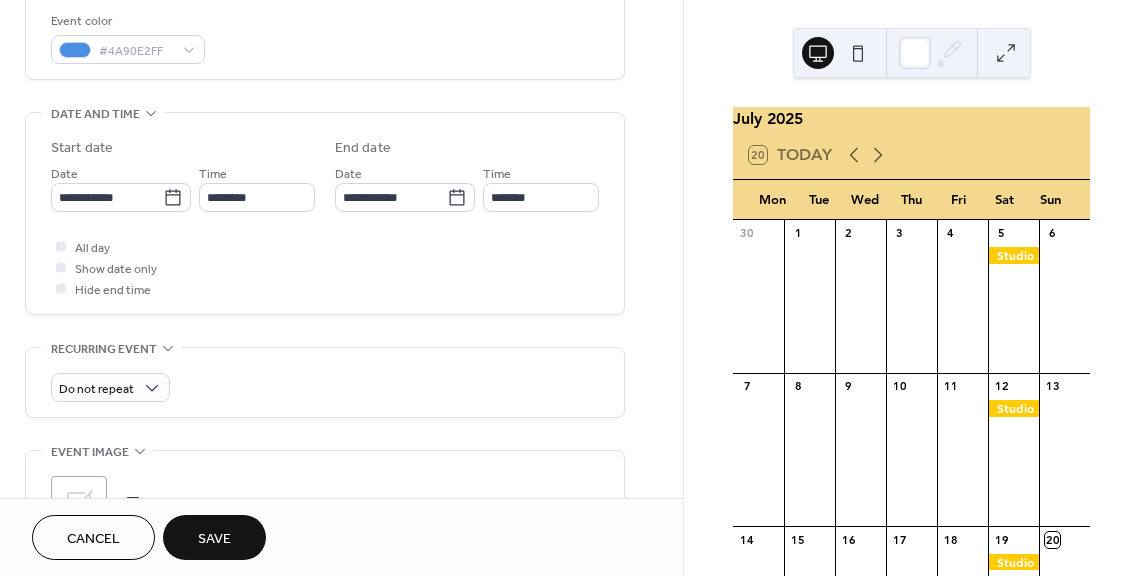 scroll, scrollTop: 530, scrollLeft: 0, axis: vertical 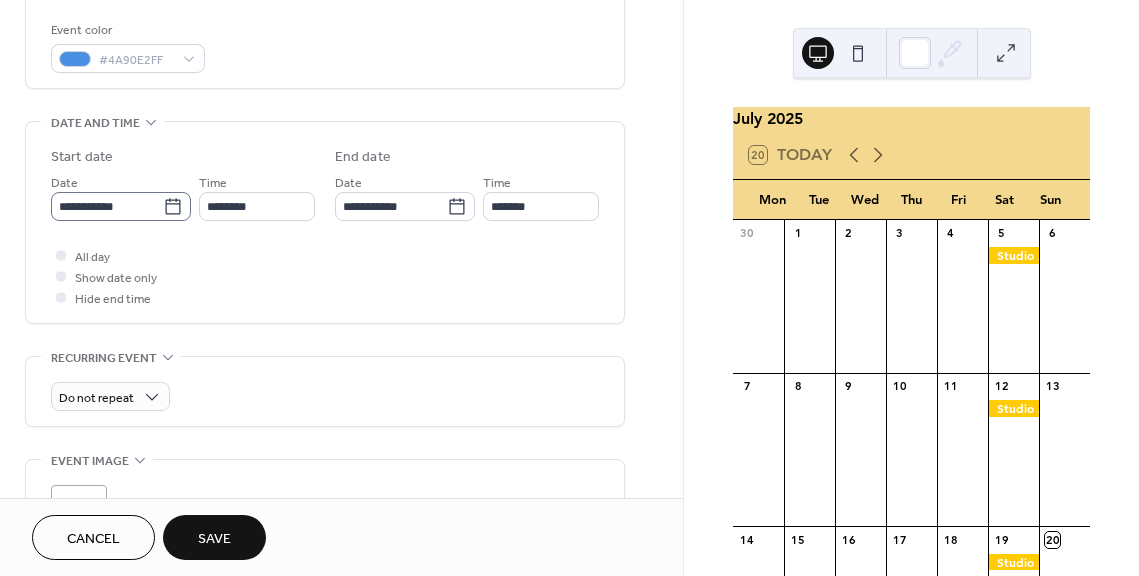 click 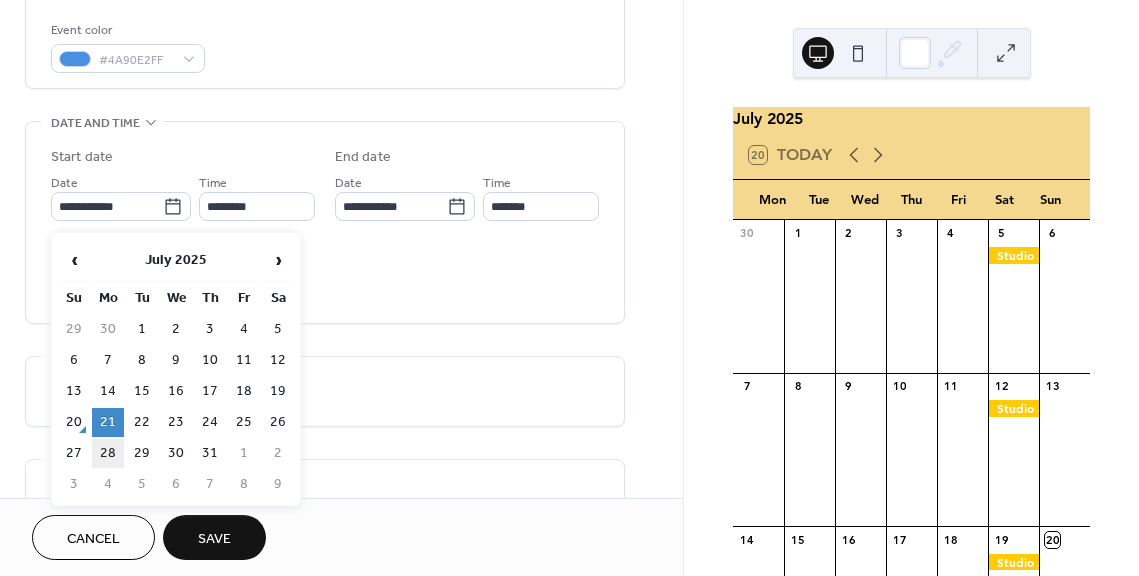 click on "28" at bounding box center (108, 453) 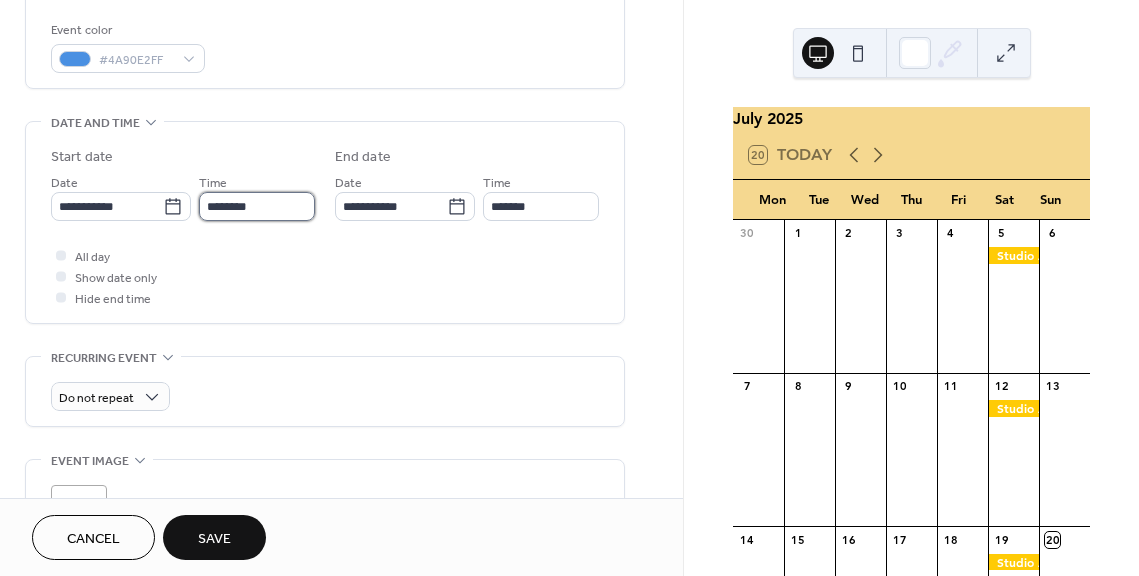 click on "********" at bounding box center (257, 206) 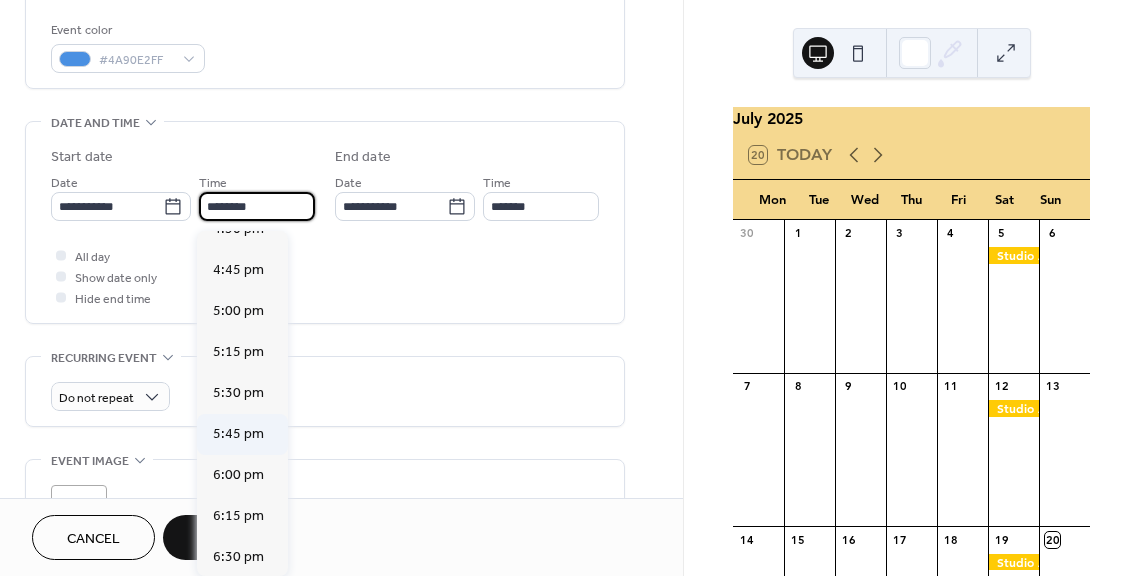 scroll, scrollTop: 2730, scrollLeft: 0, axis: vertical 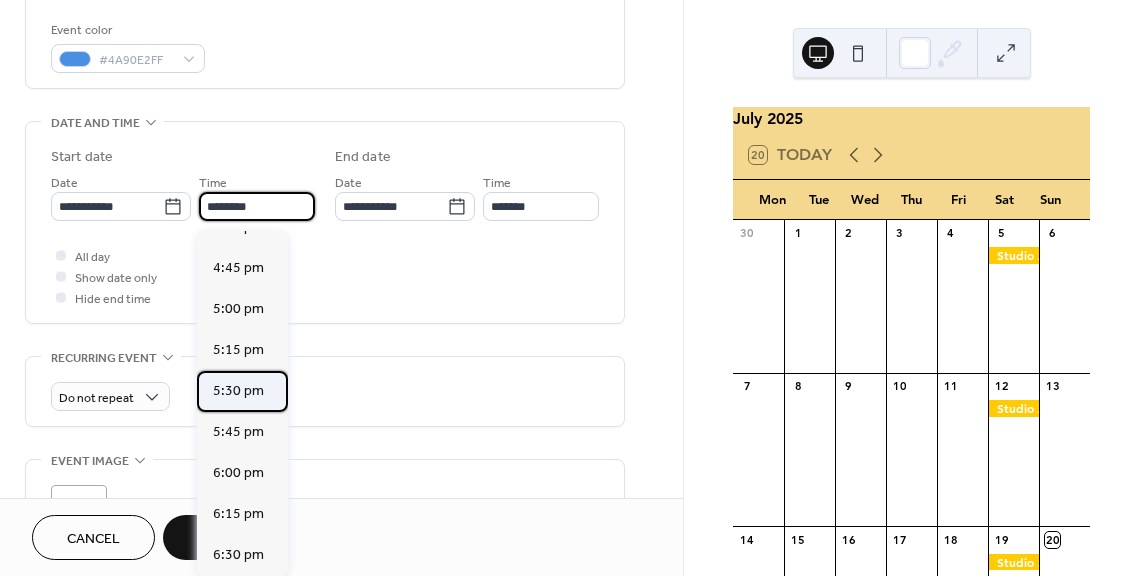 click on "5:30 pm" at bounding box center [238, 391] 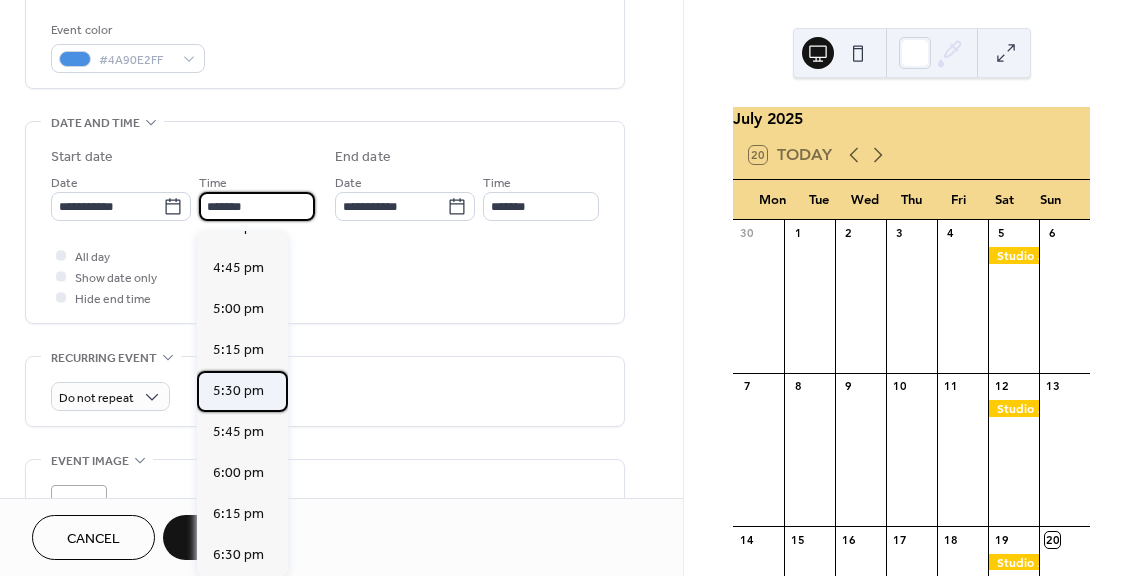 type on "*******" 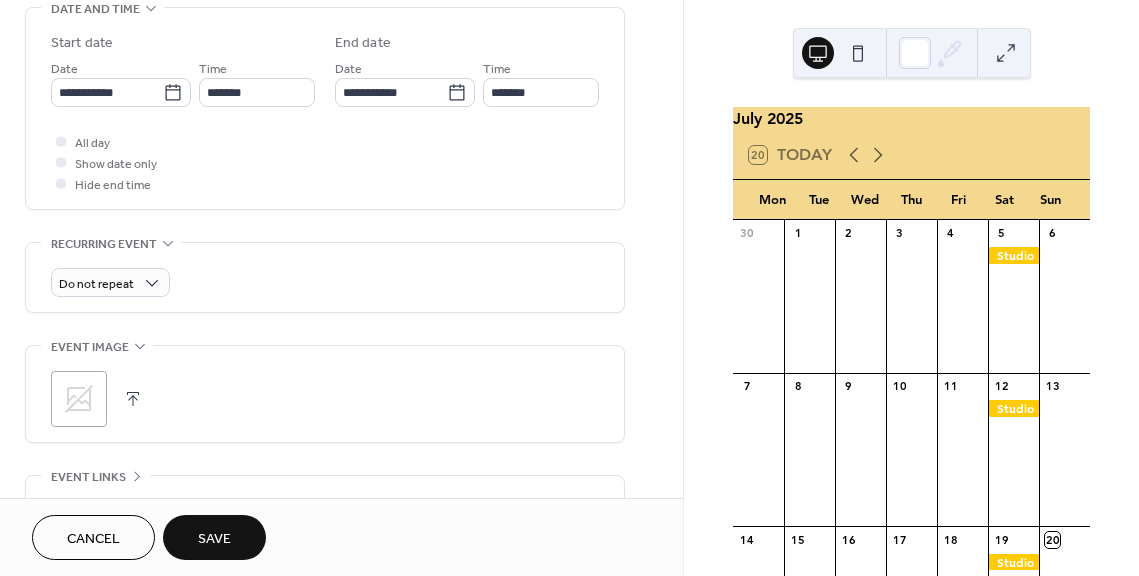 scroll, scrollTop: 650, scrollLeft: 0, axis: vertical 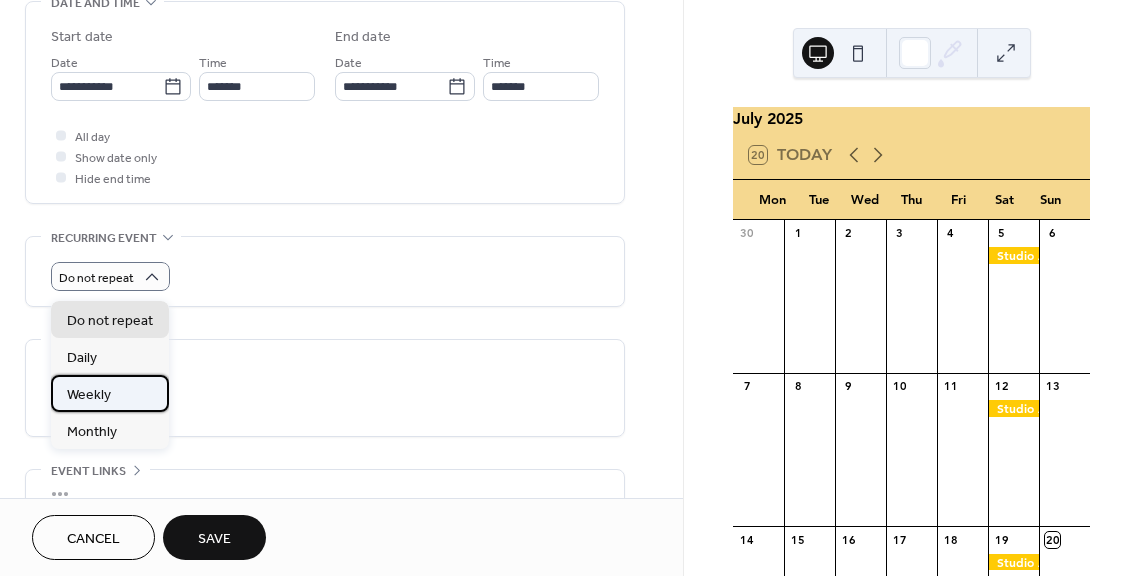 click on "Weekly" at bounding box center (89, 395) 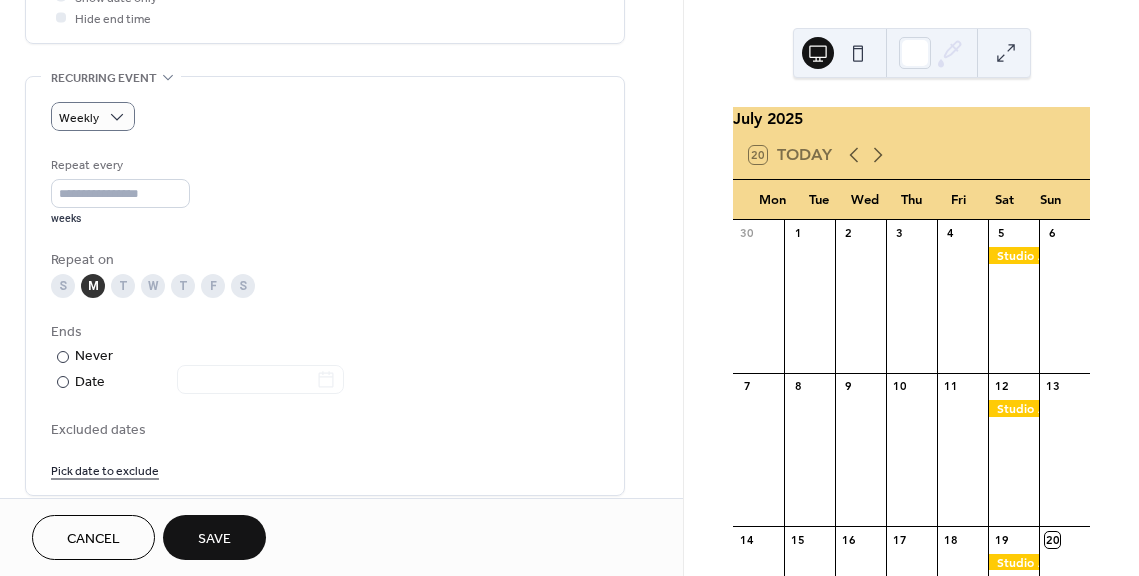 scroll, scrollTop: 835, scrollLeft: 0, axis: vertical 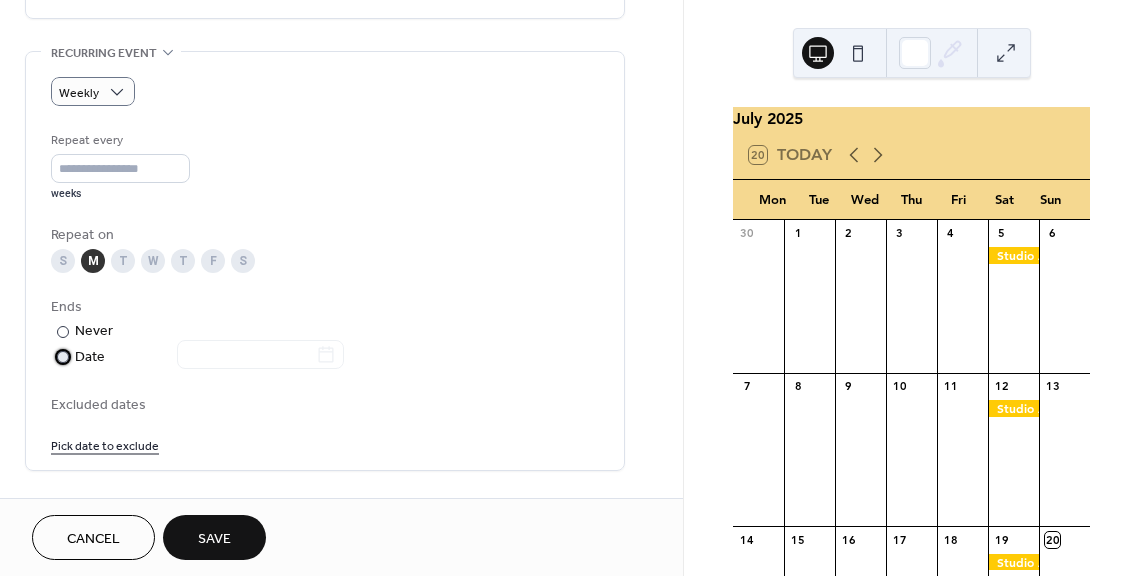 click at bounding box center [63, 357] 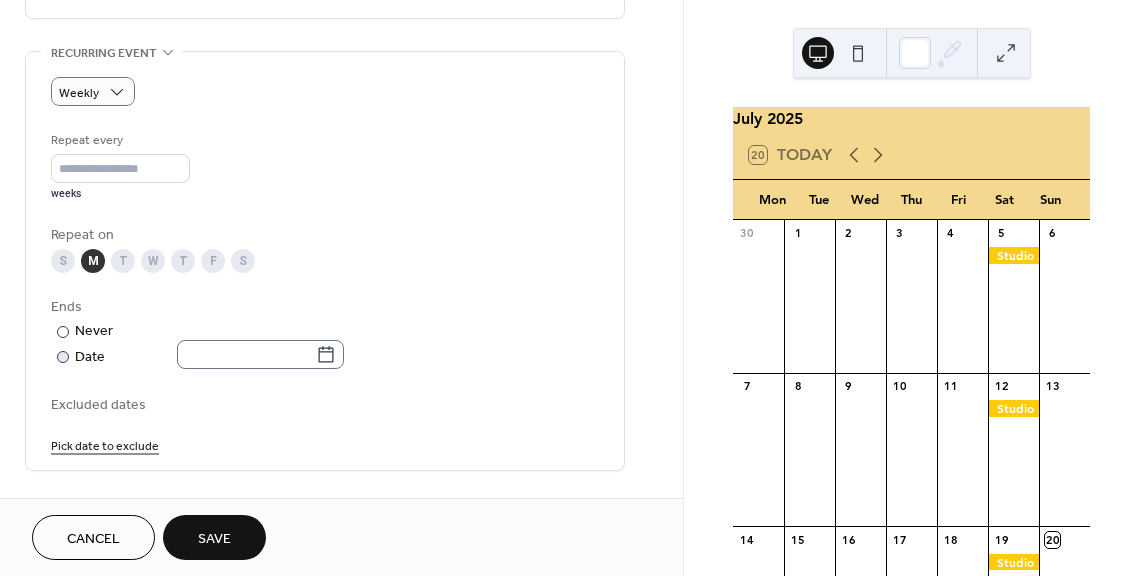 click at bounding box center [260, 354] 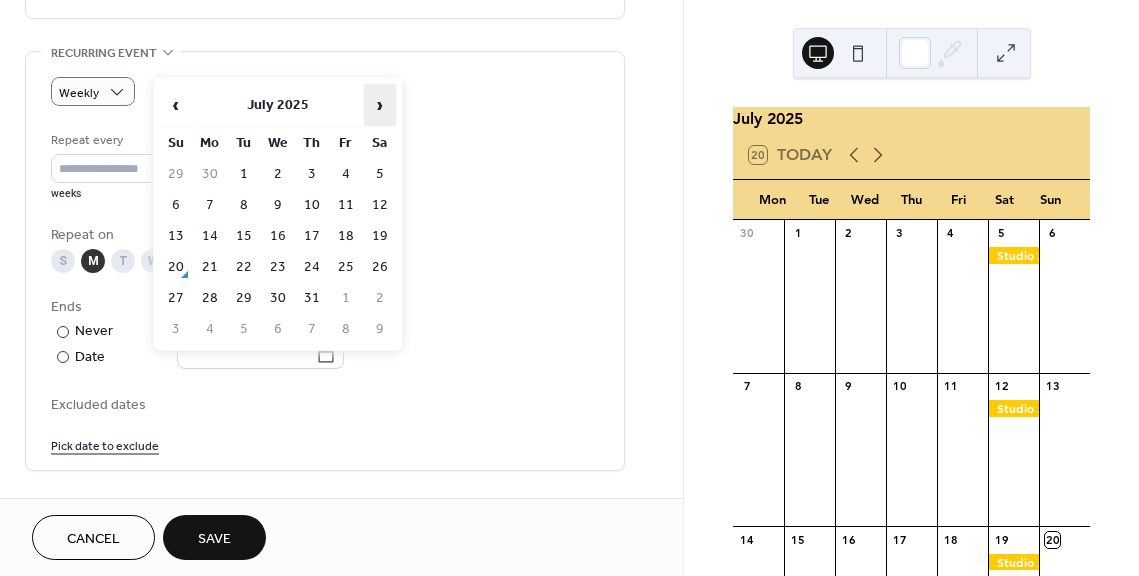 click on "›" at bounding box center [380, 105] 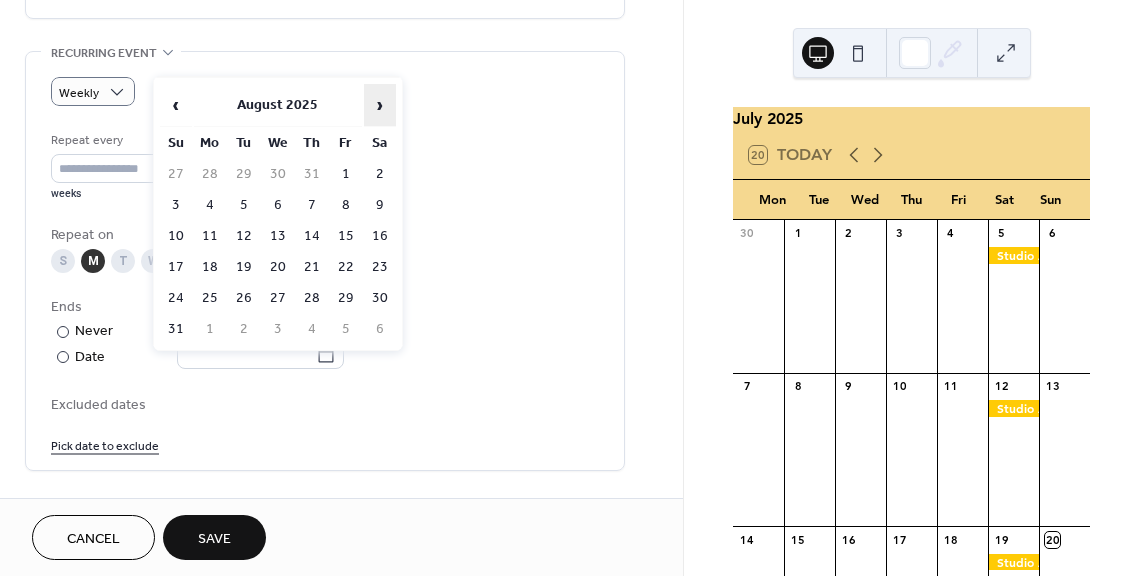 click on "›" at bounding box center [380, 105] 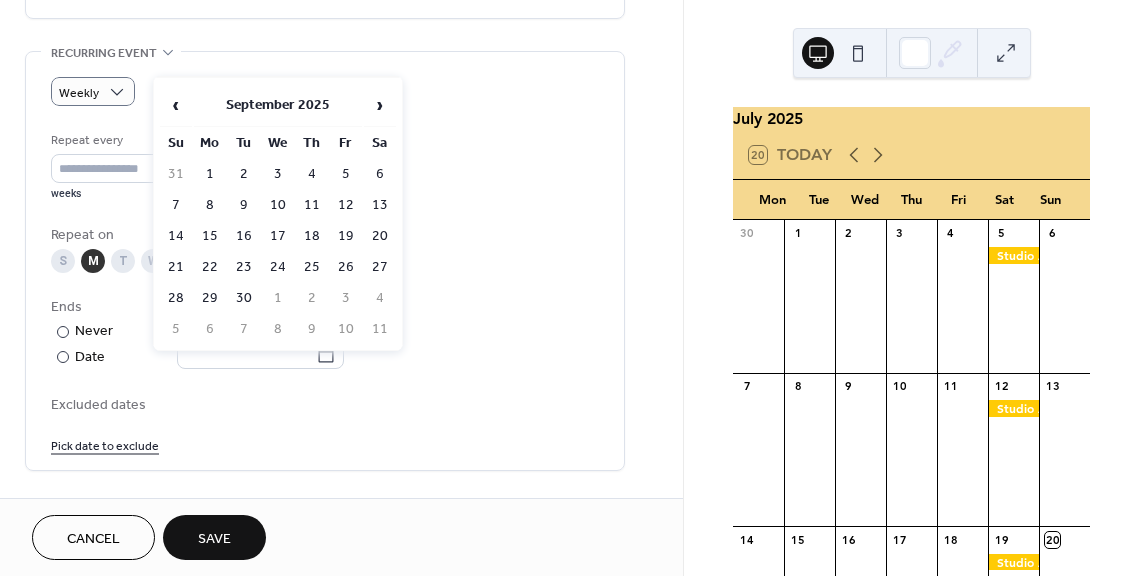 click on "S M T W T F S" at bounding box center (325, 261) 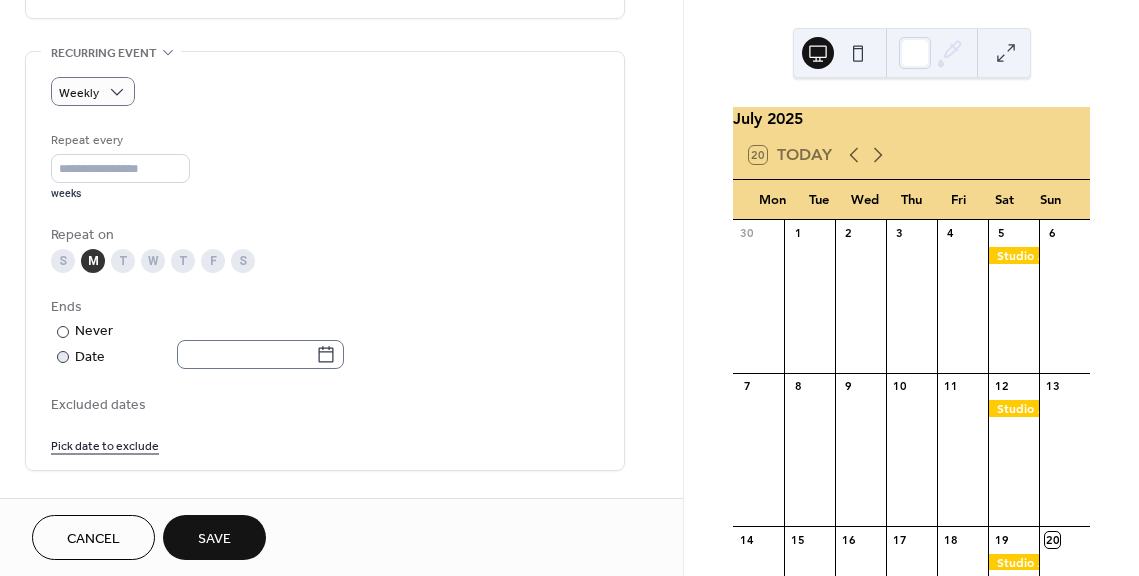 click 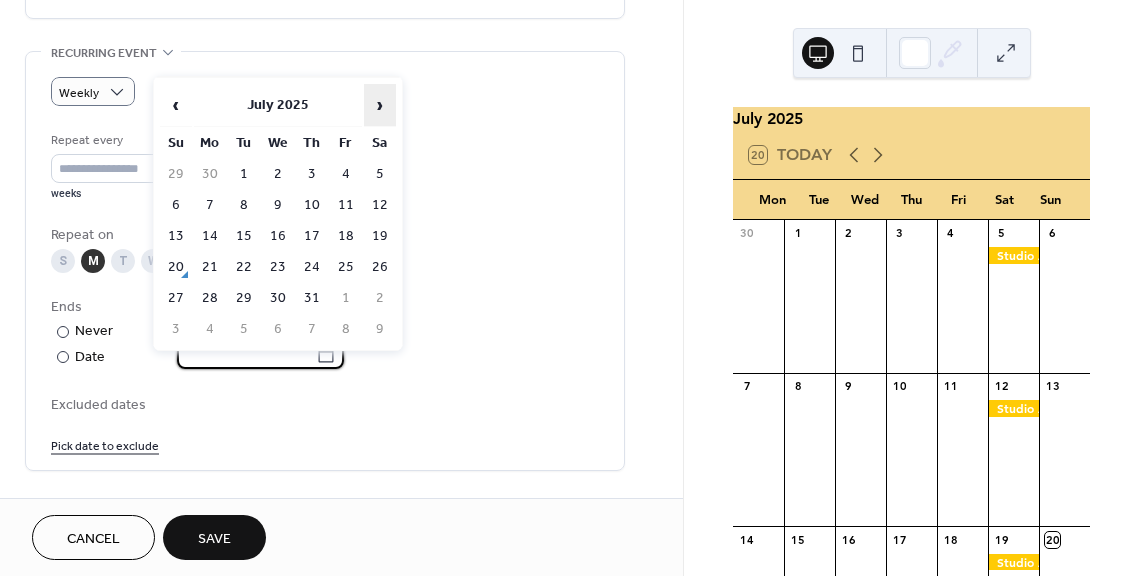 click on "›" at bounding box center (380, 105) 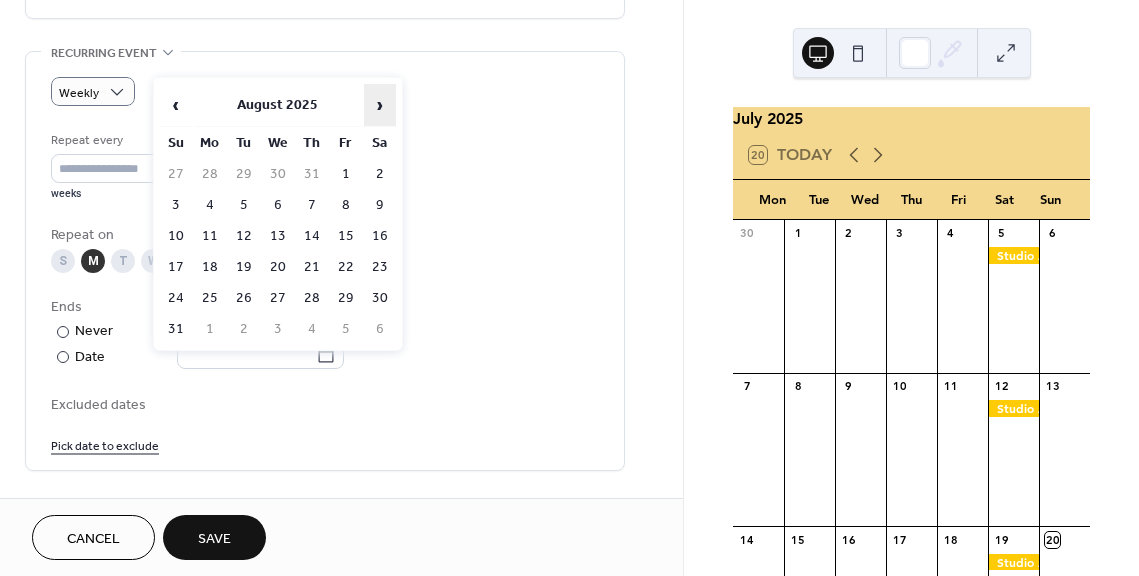 click on "›" at bounding box center [380, 105] 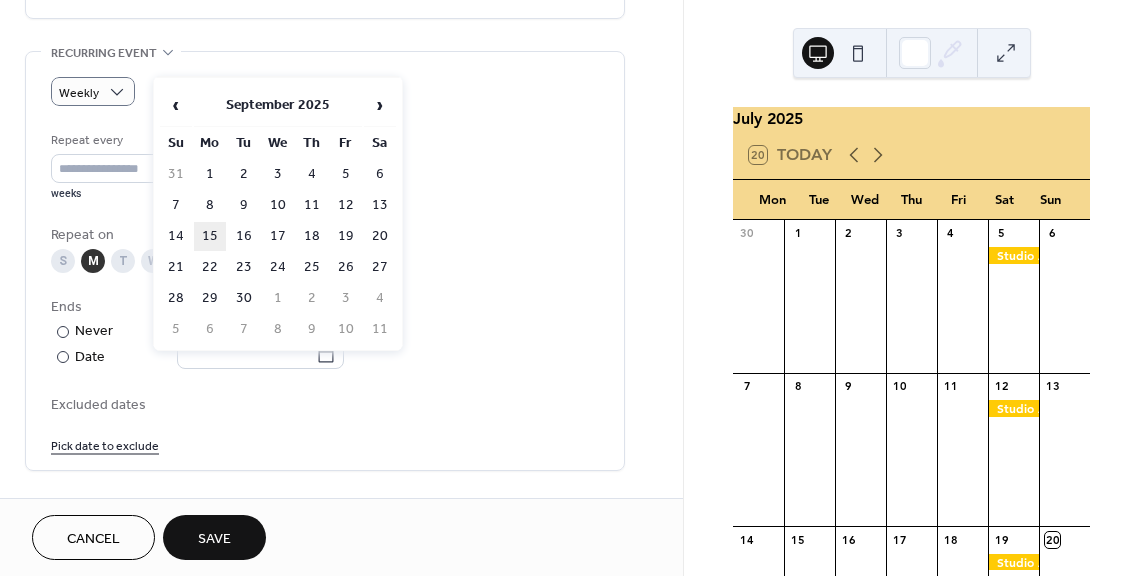 click on "15" at bounding box center (210, 236) 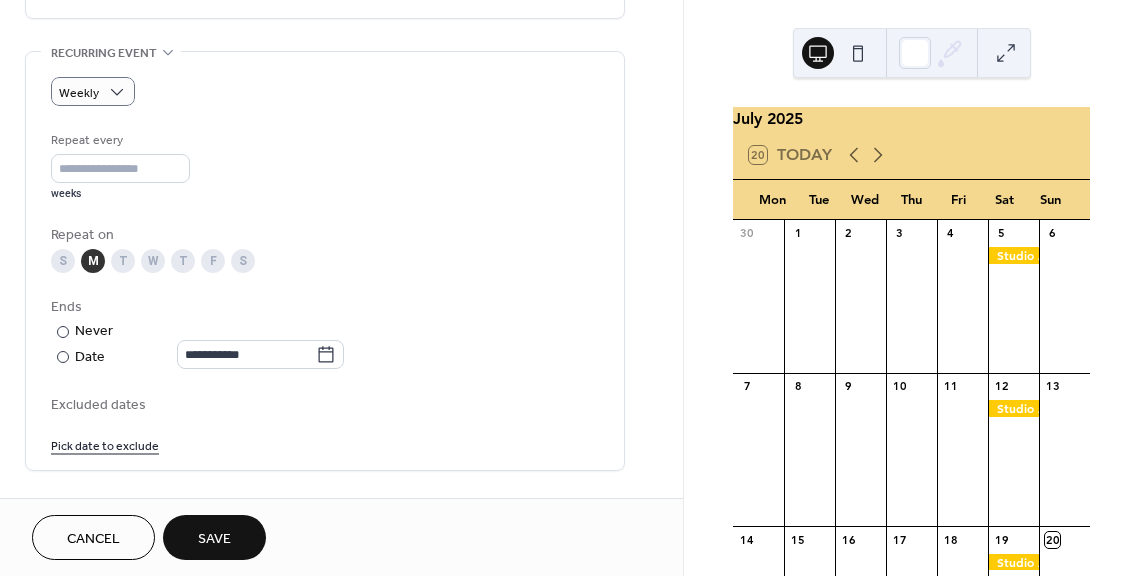 click on "Repeat on" at bounding box center (323, 235) 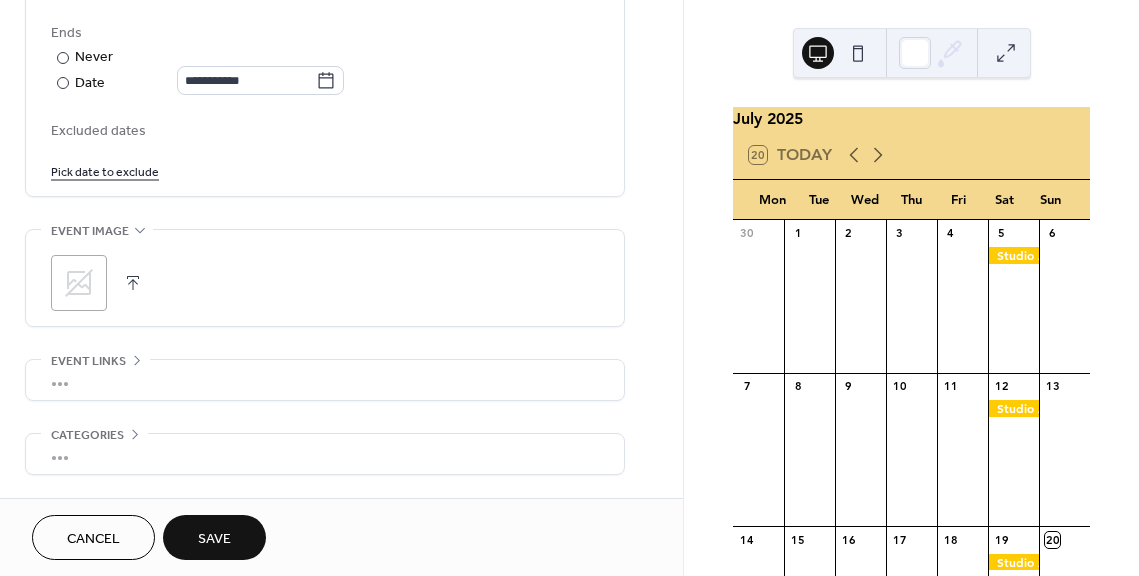 scroll, scrollTop: 1110, scrollLeft: 0, axis: vertical 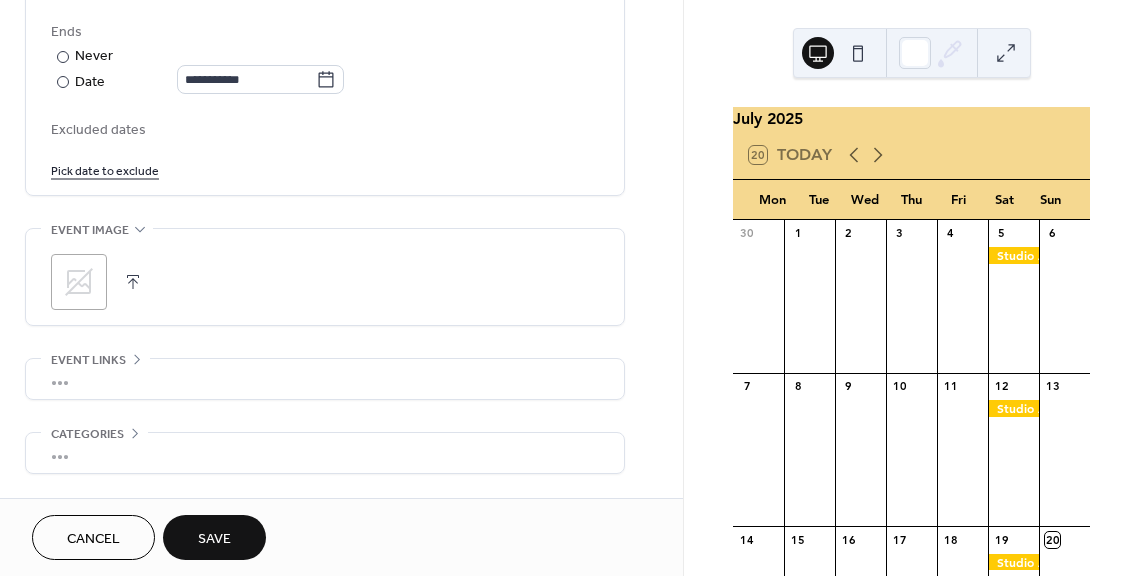 click 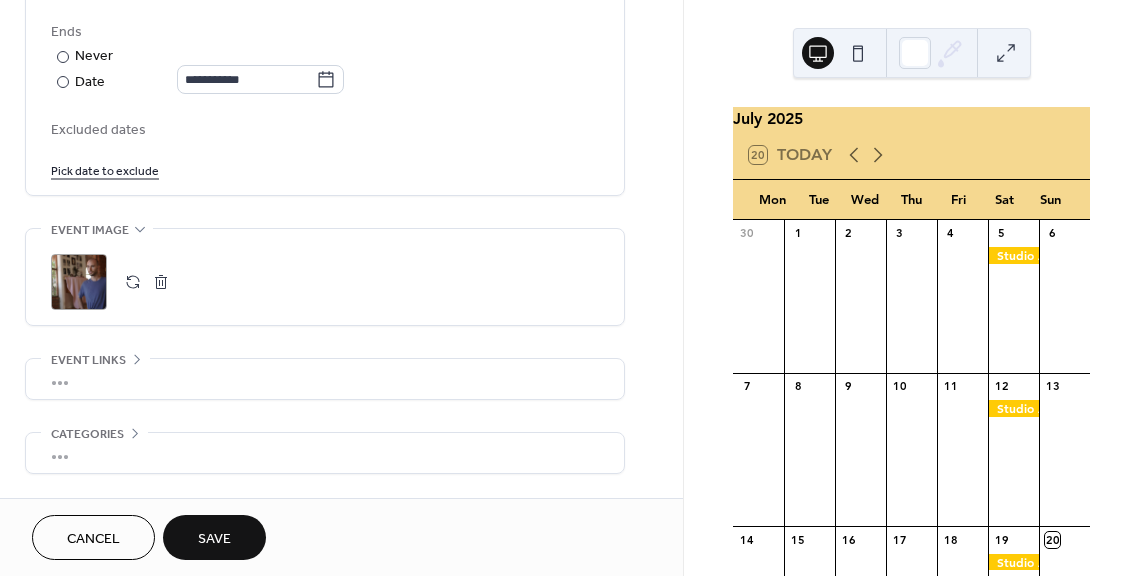scroll, scrollTop: 1116, scrollLeft: 0, axis: vertical 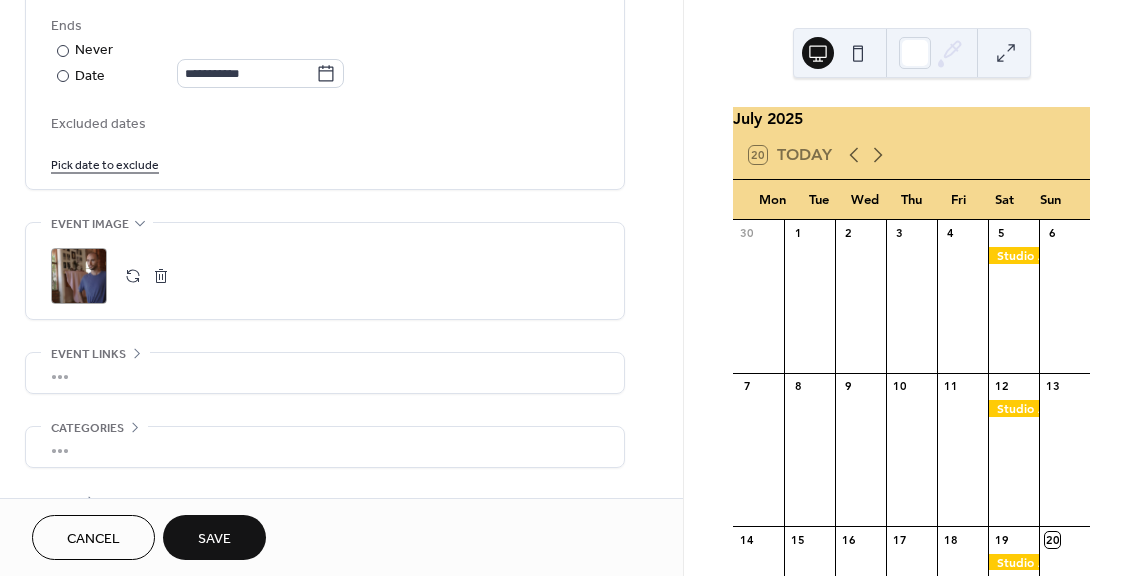 click on "•••" at bounding box center [325, 373] 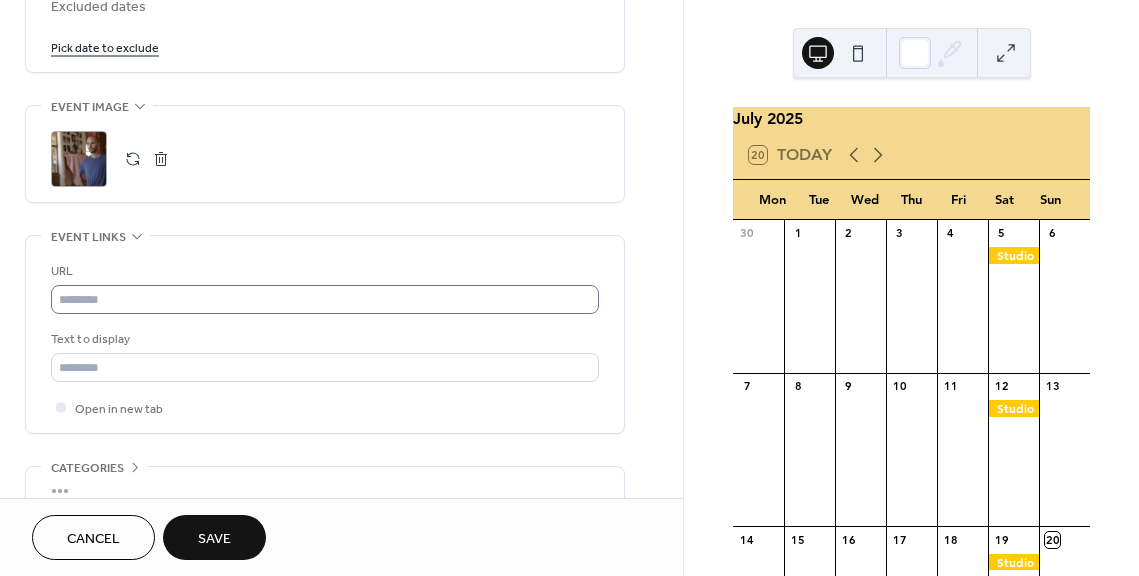 scroll, scrollTop: 1236, scrollLeft: 0, axis: vertical 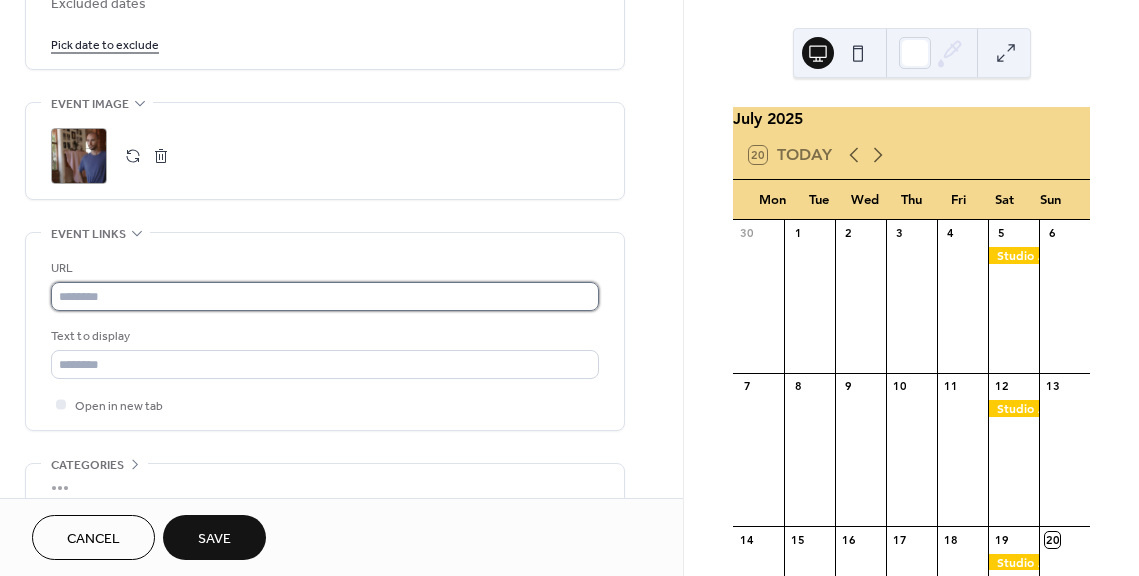 click at bounding box center [325, 296] 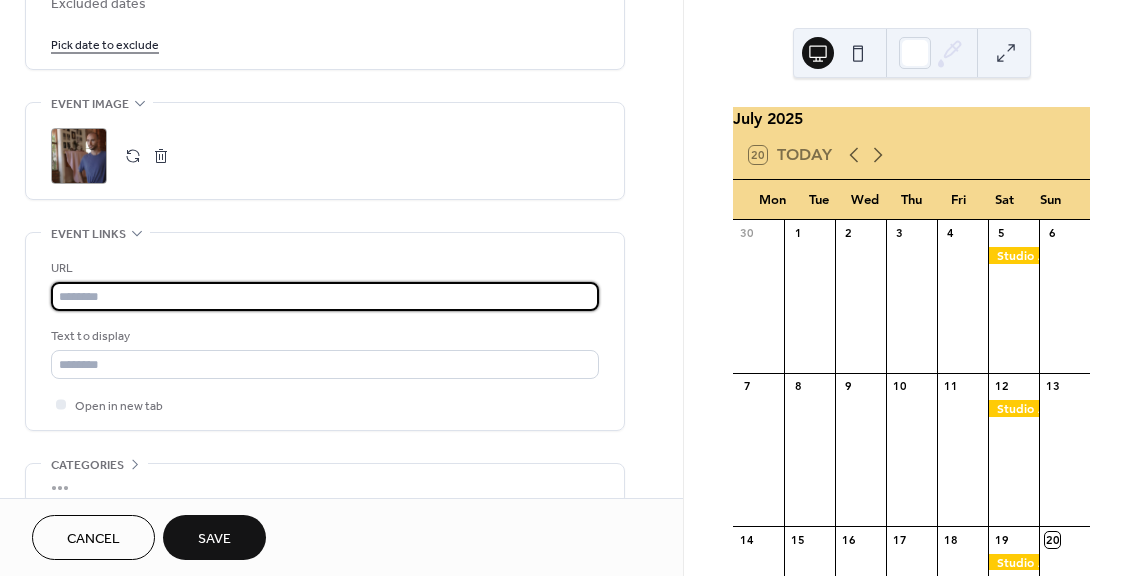 paste on "**********" 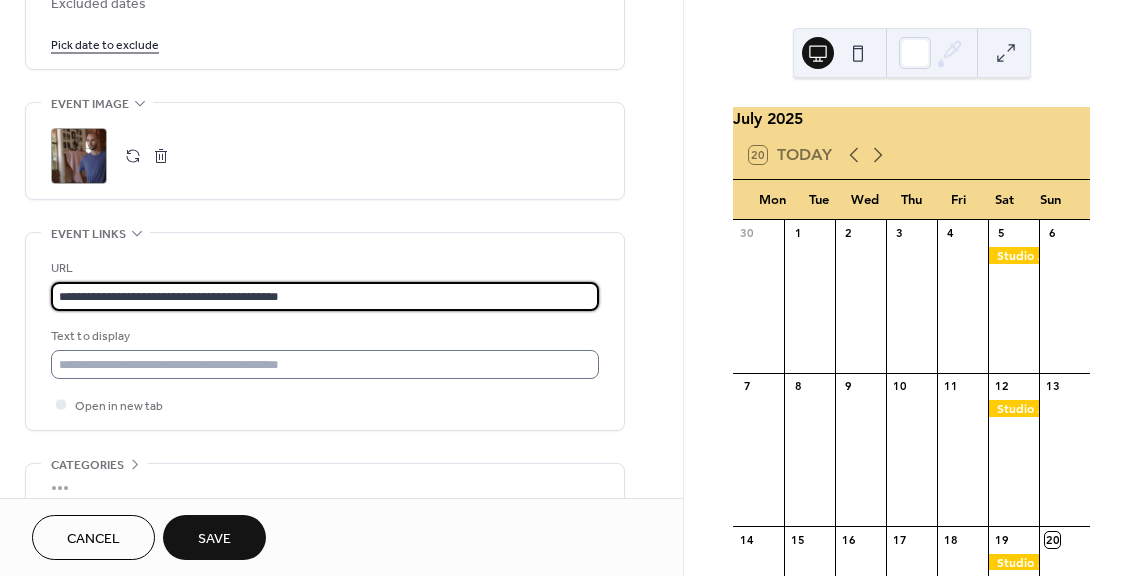 type on "**********" 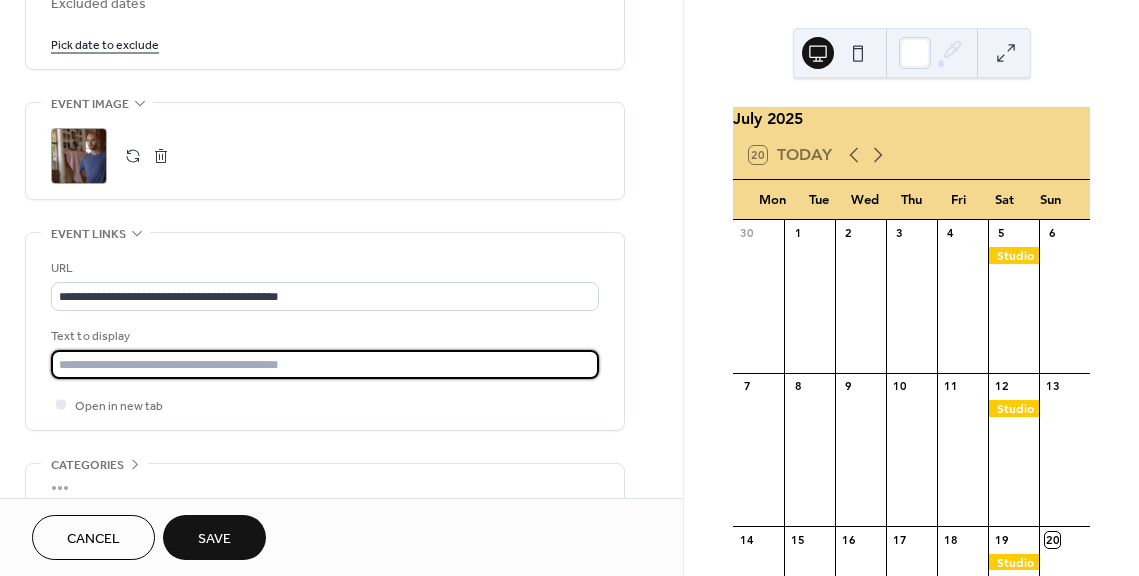 click at bounding box center [325, 364] 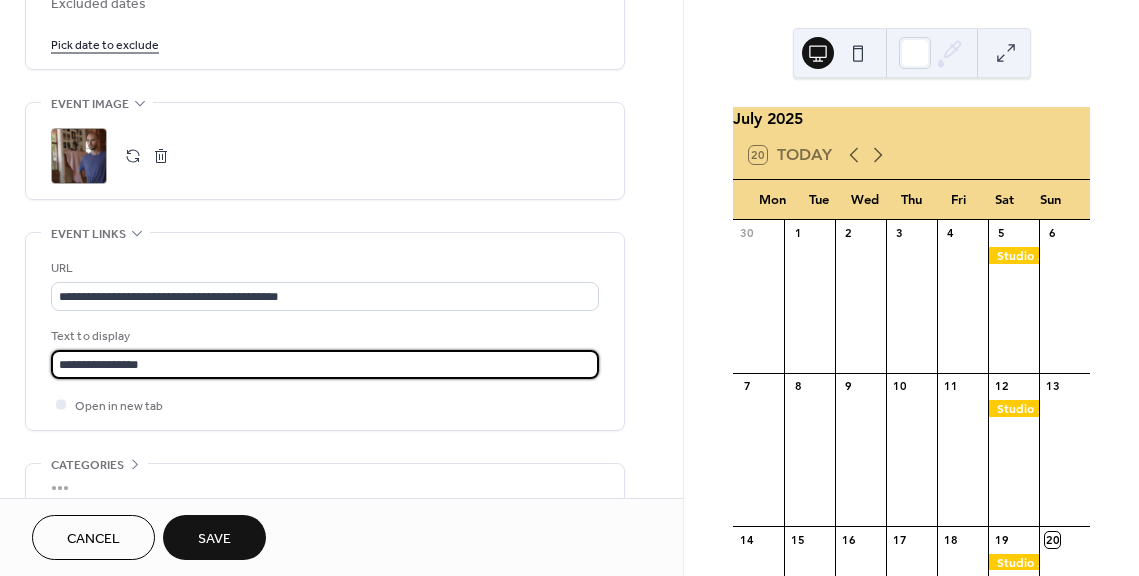 type on "**********" 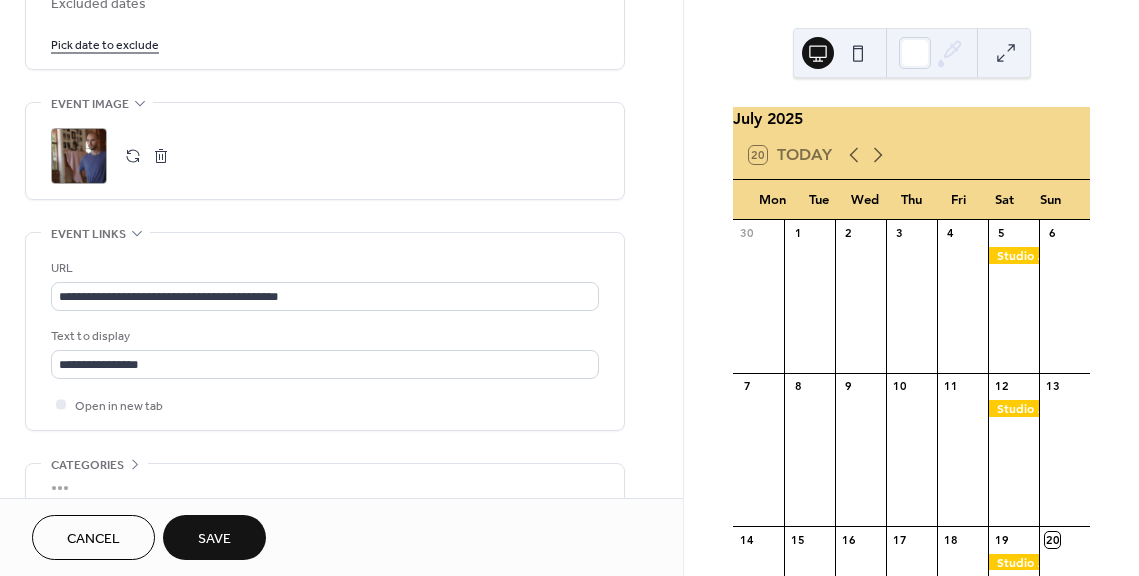 click on "Save" at bounding box center [214, 537] 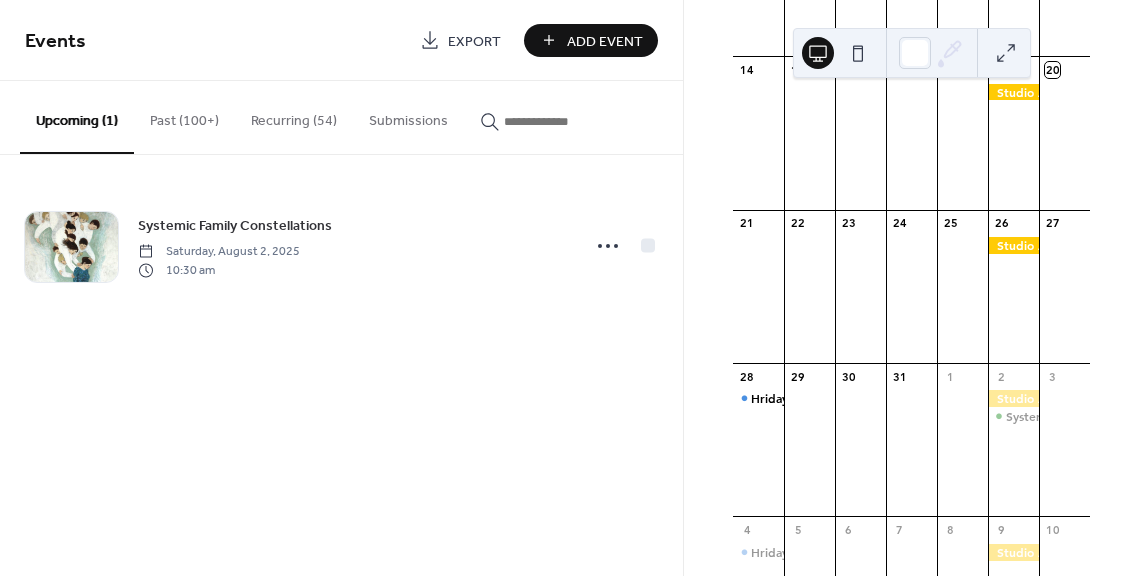 scroll, scrollTop: 556, scrollLeft: 0, axis: vertical 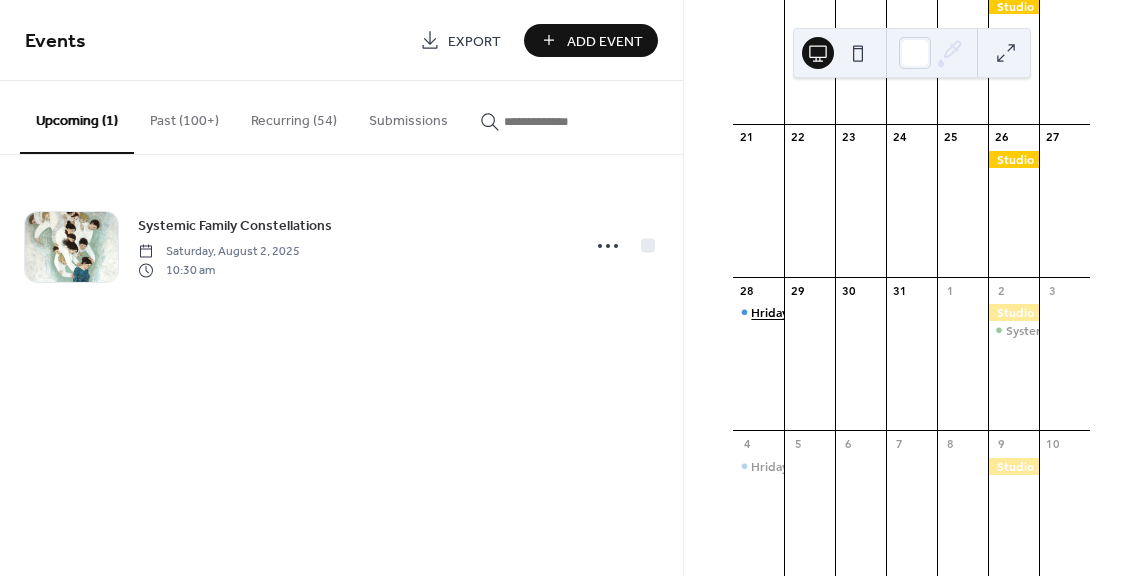 click on "Hridaya Hatha Yoga" at bounding box center [807, 312] 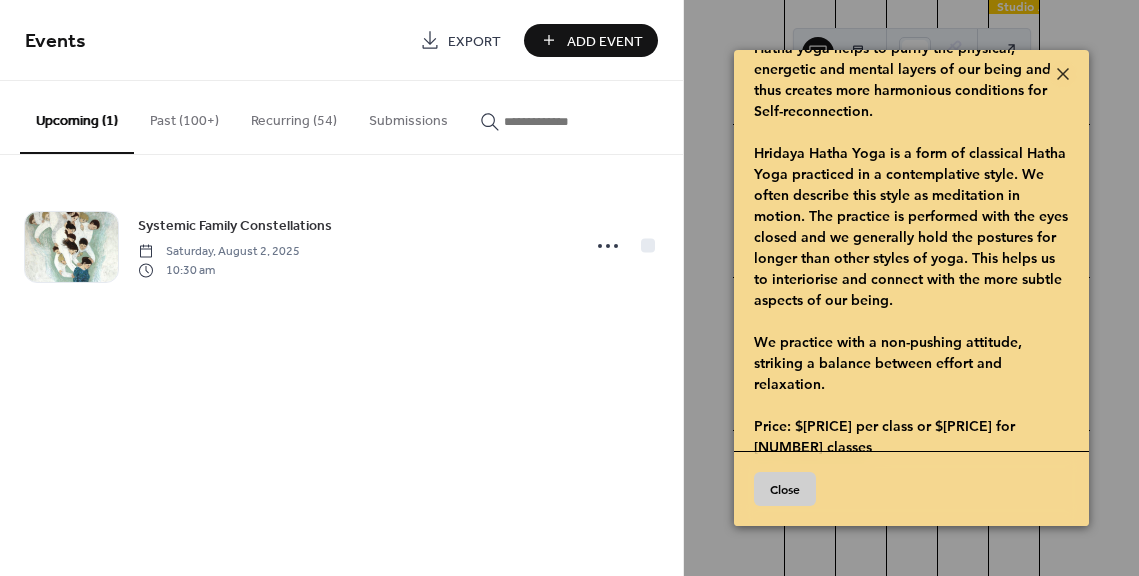 scroll, scrollTop: 376, scrollLeft: 0, axis: vertical 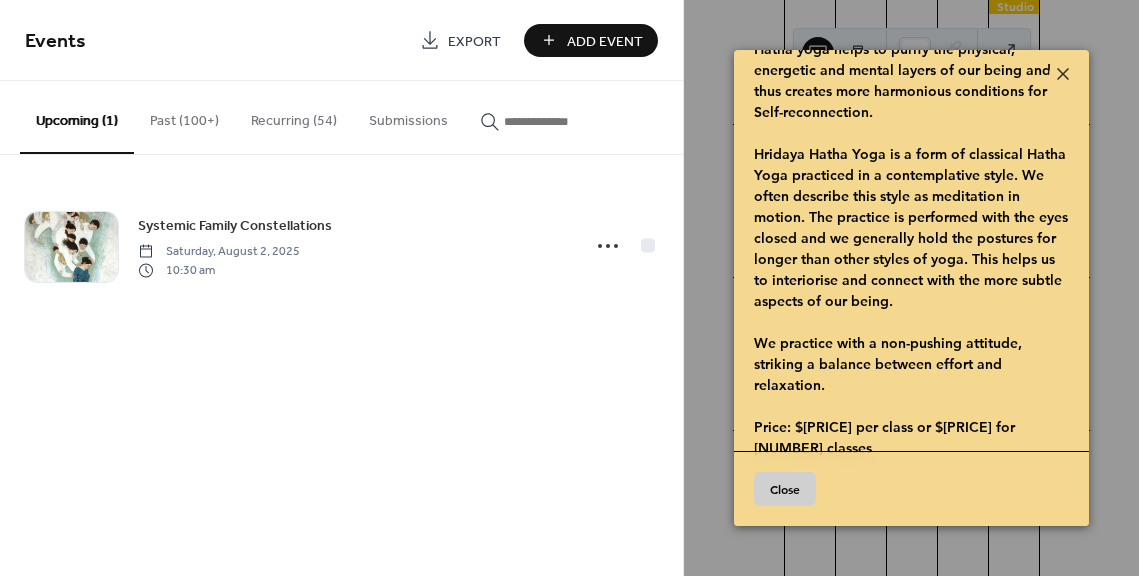 drag, startPoint x: 799, startPoint y: 483, endPoint x: 782, endPoint y: 467, distance: 23.345236 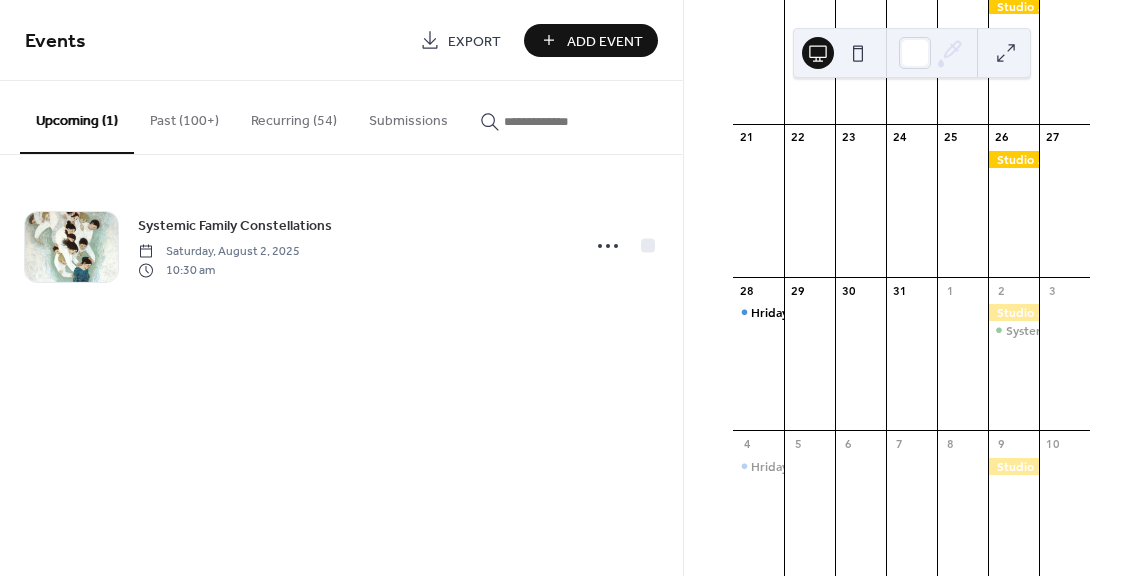 click on "Upcoming (1)" at bounding box center (77, 117) 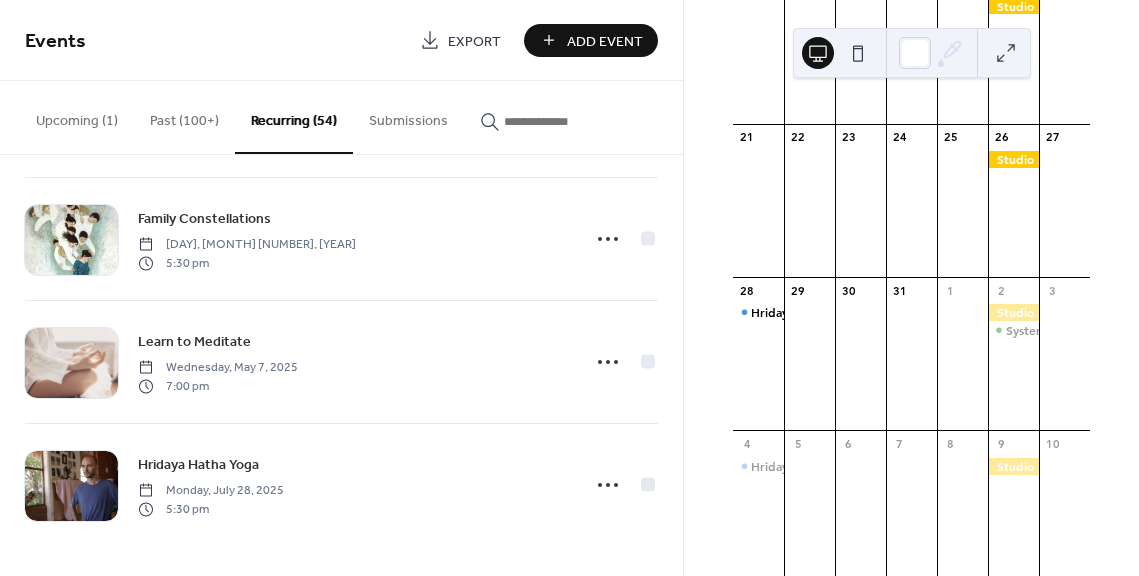 scroll, scrollTop: 6280, scrollLeft: 0, axis: vertical 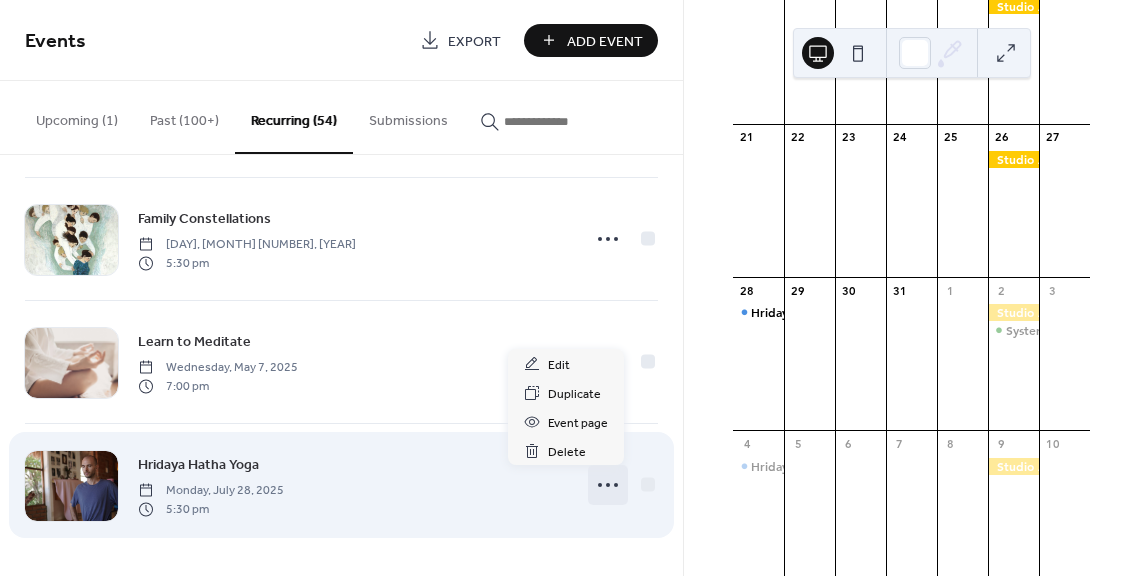 click 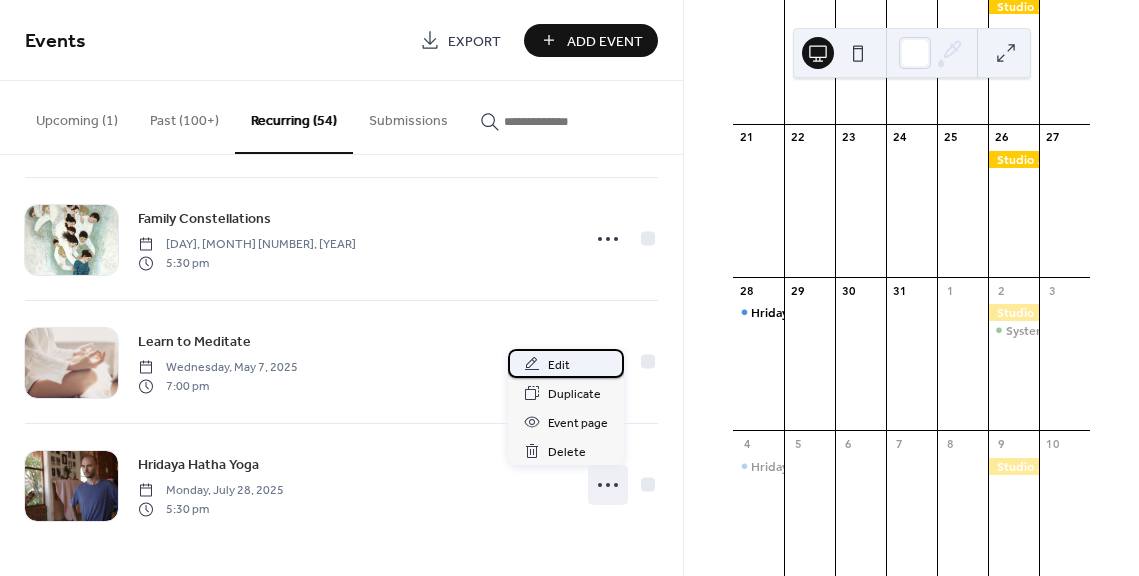 click on "Edit" at bounding box center (559, 365) 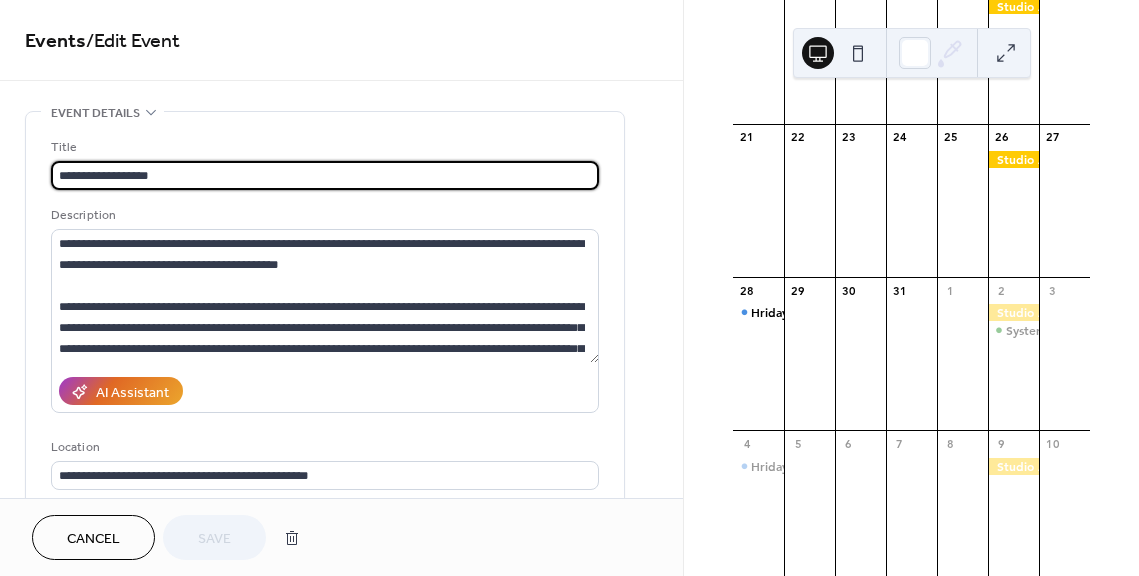 type on "**********" 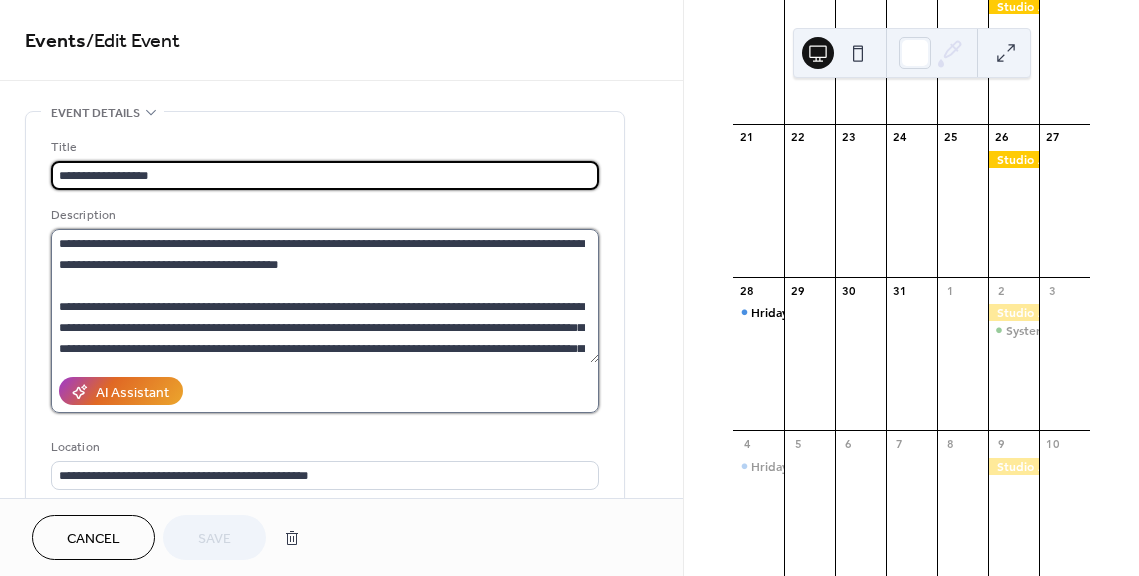 click on "**********" at bounding box center (325, 296) 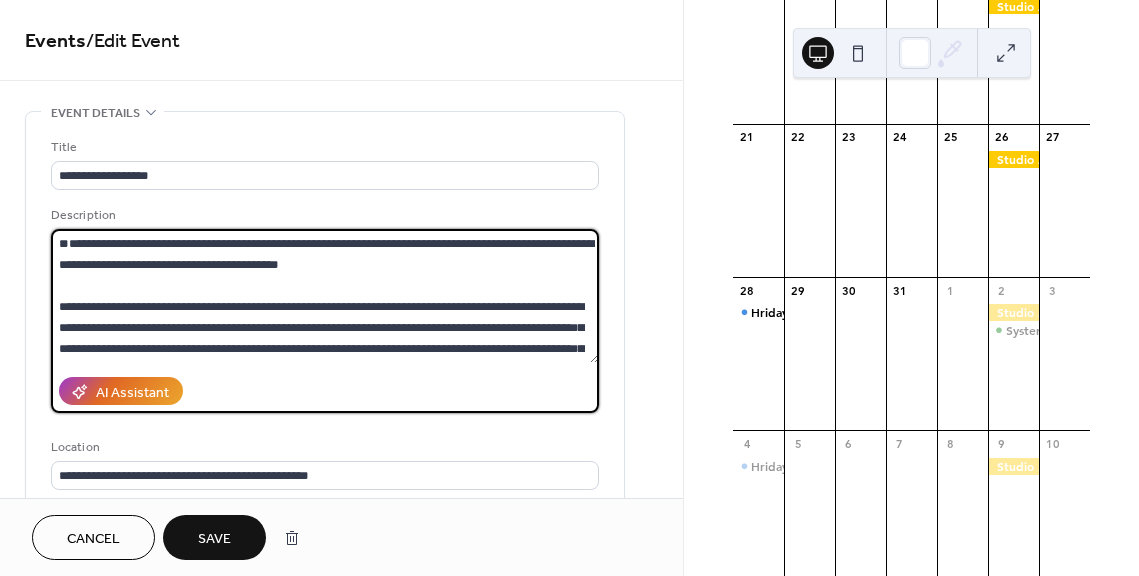 click on "**********" at bounding box center [325, 296] 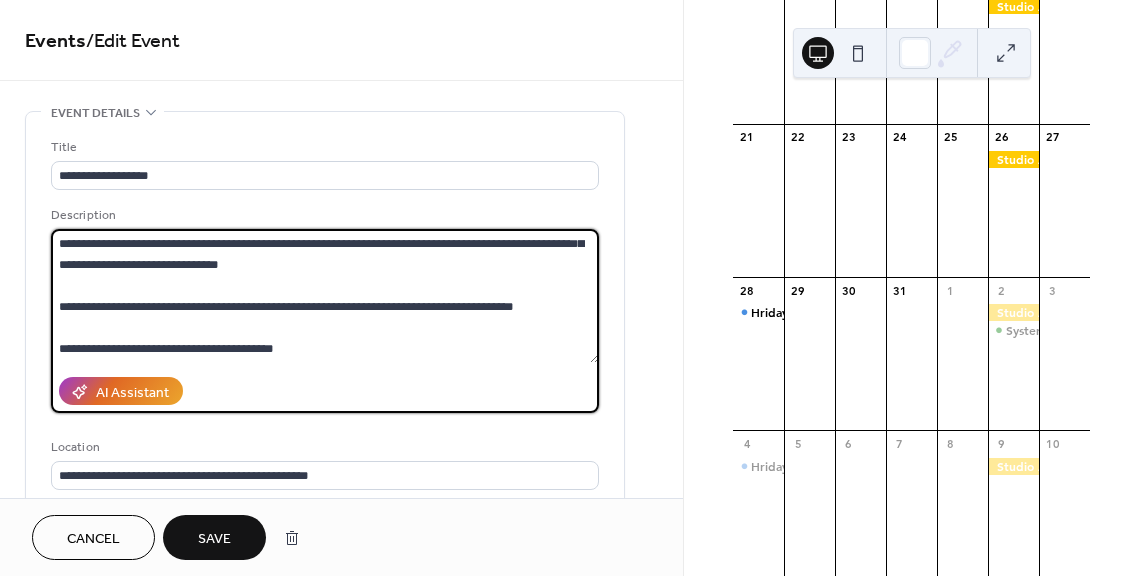 scroll, scrollTop: 147, scrollLeft: 0, axis: vertical 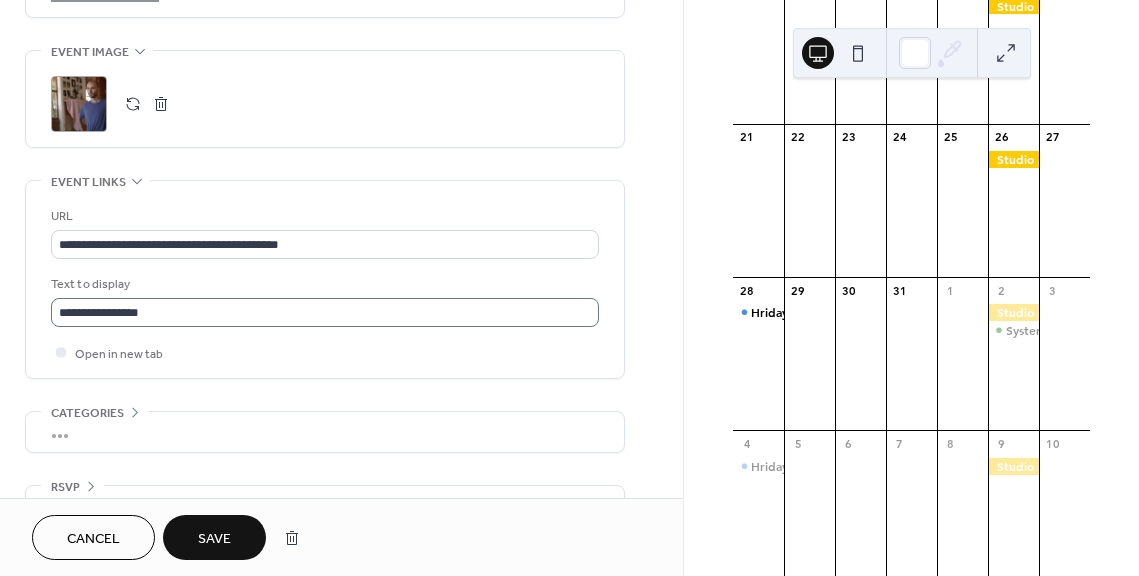 type on "**********" 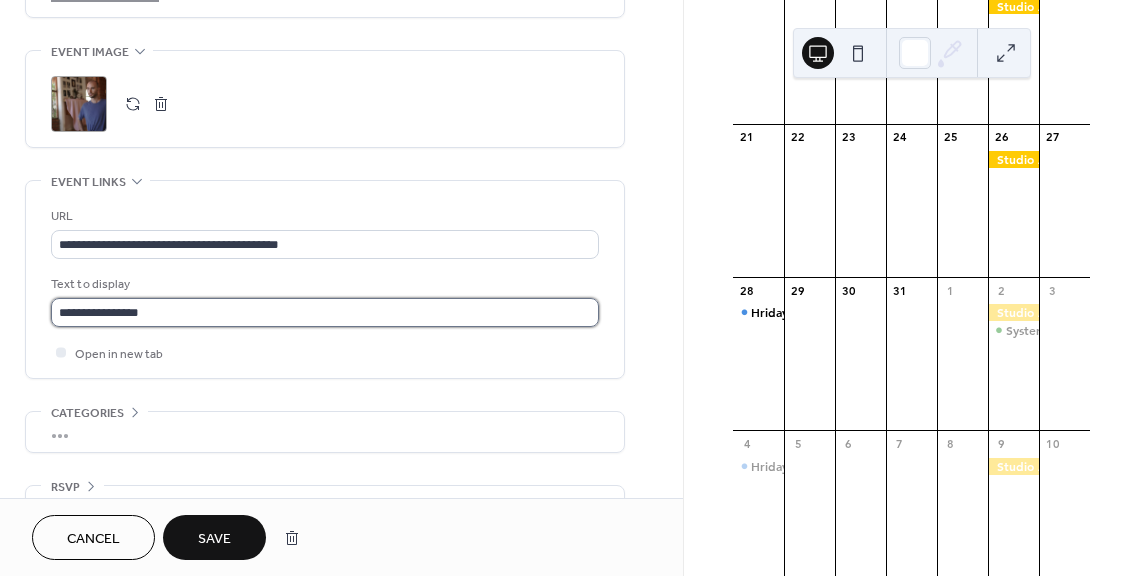 click on "**********" at bounding box center (325, 312) 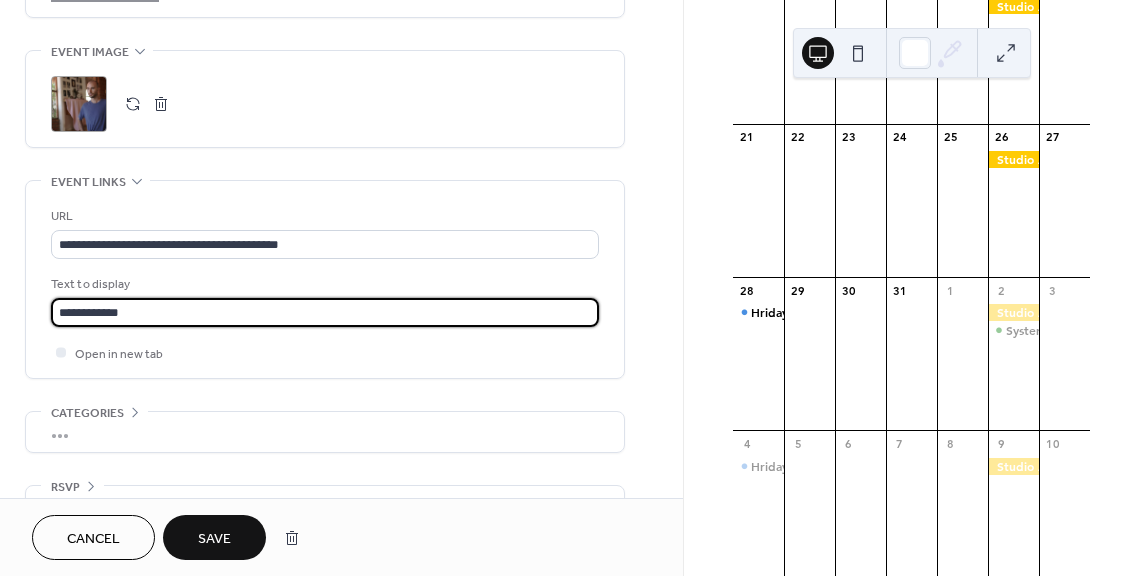 type on "**********" 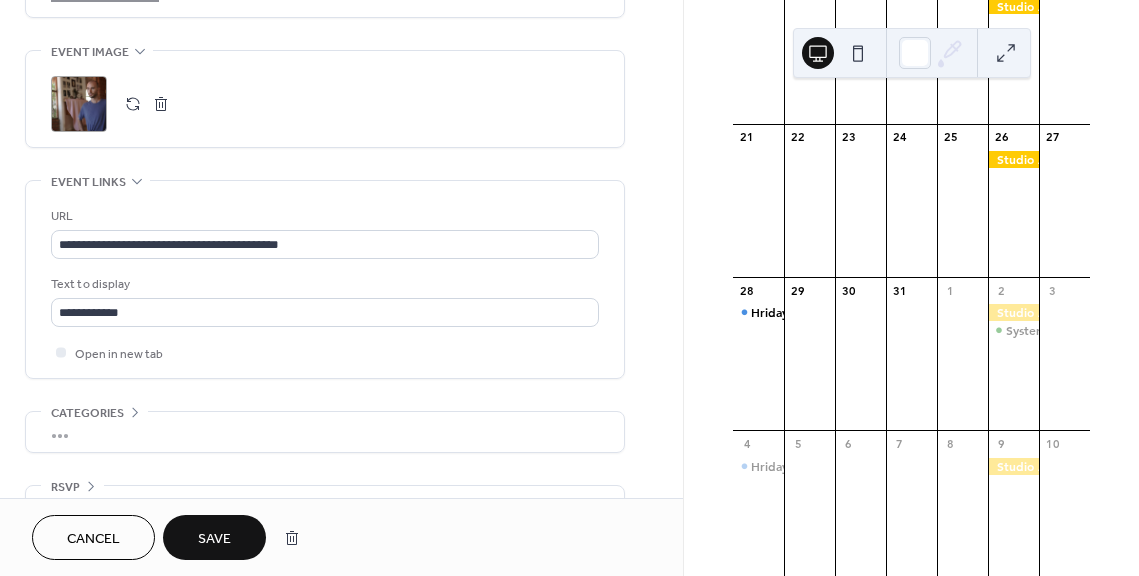 click on "**********" at bounding box center [325, 279] 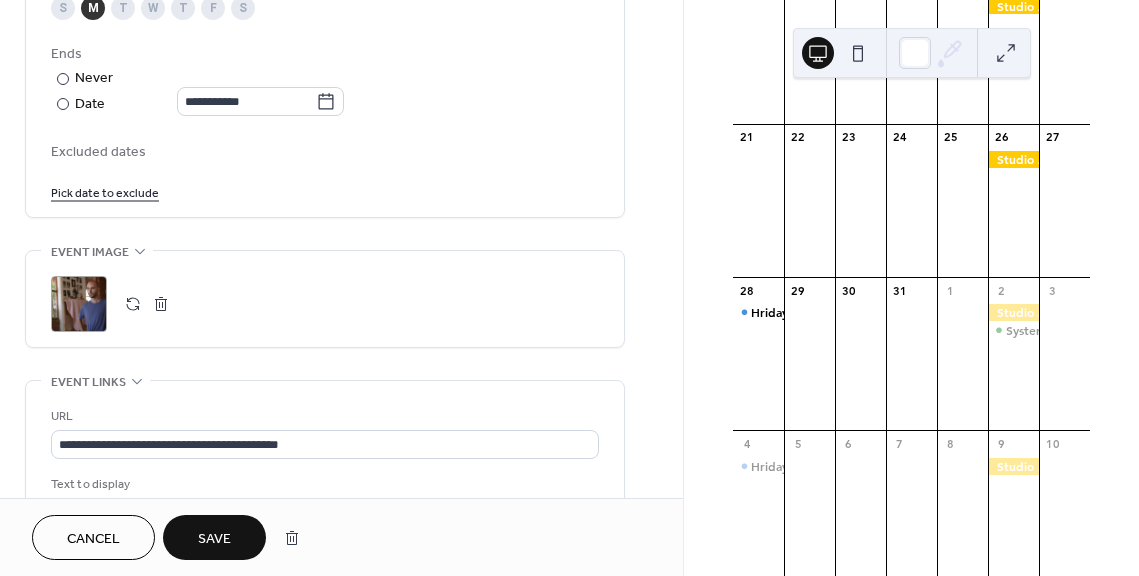 scroll, scrollTop: 1046, scrollLeft: 0, axis: vertical 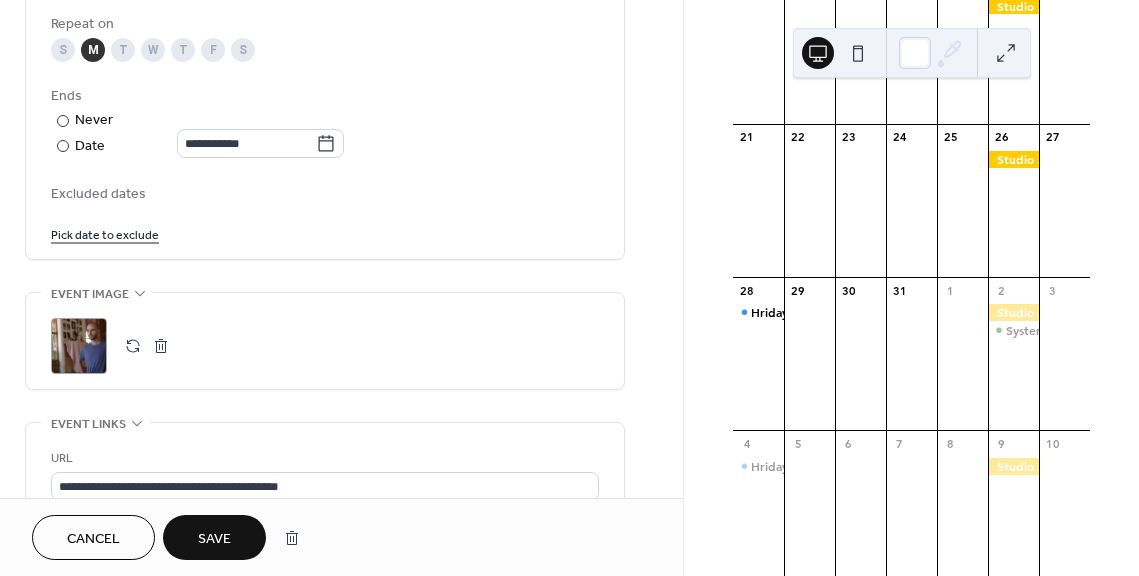 click on ";" at bounding box center (79, 346) 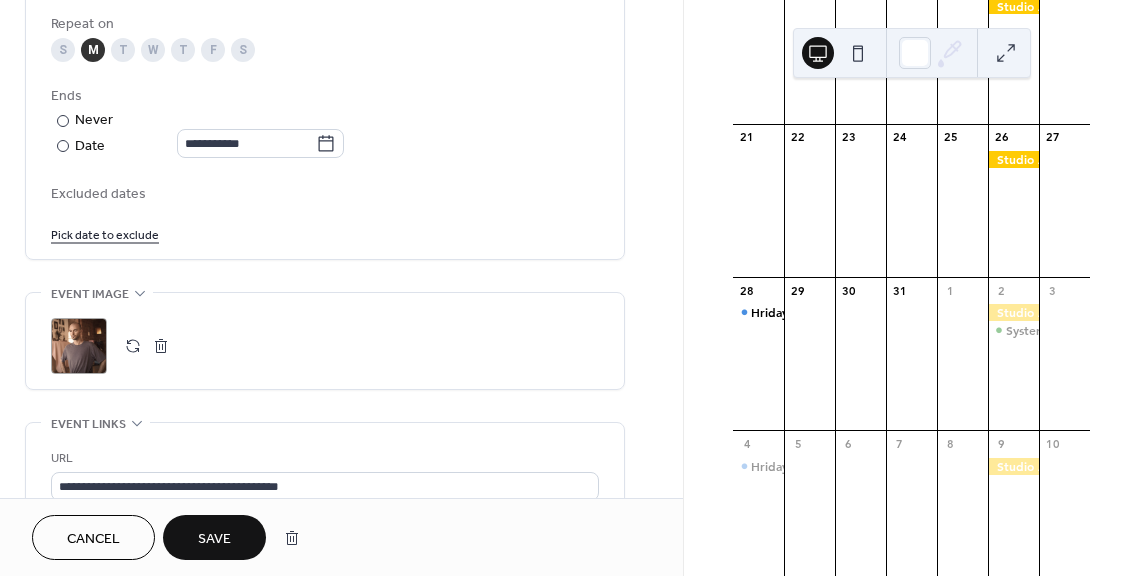 click on "Save" at bounding box center [214, 539] 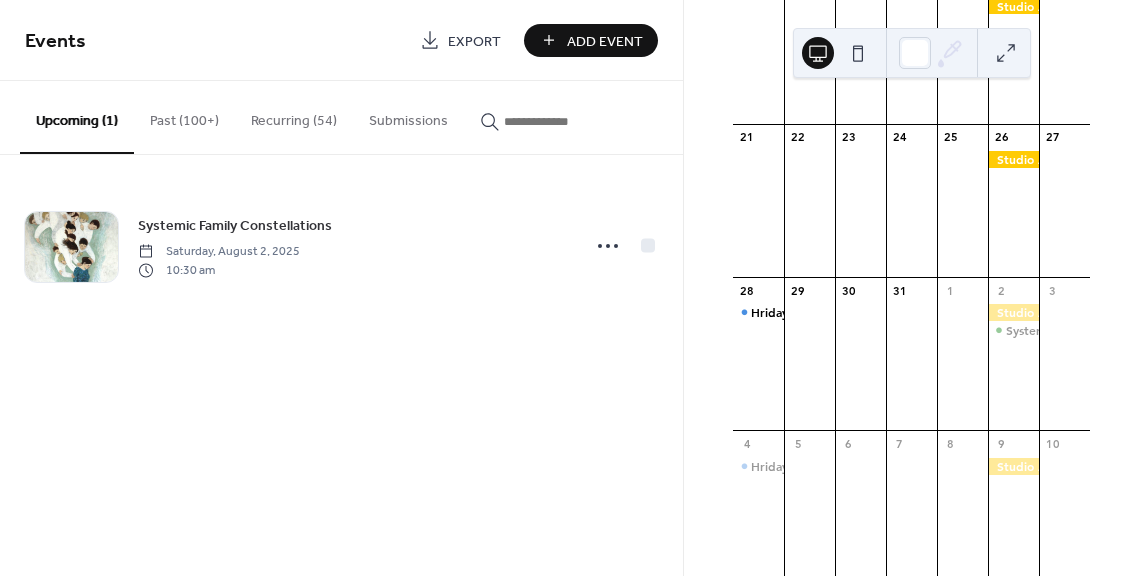 click on "Recurring (54)" at bounding box center (294, 116) 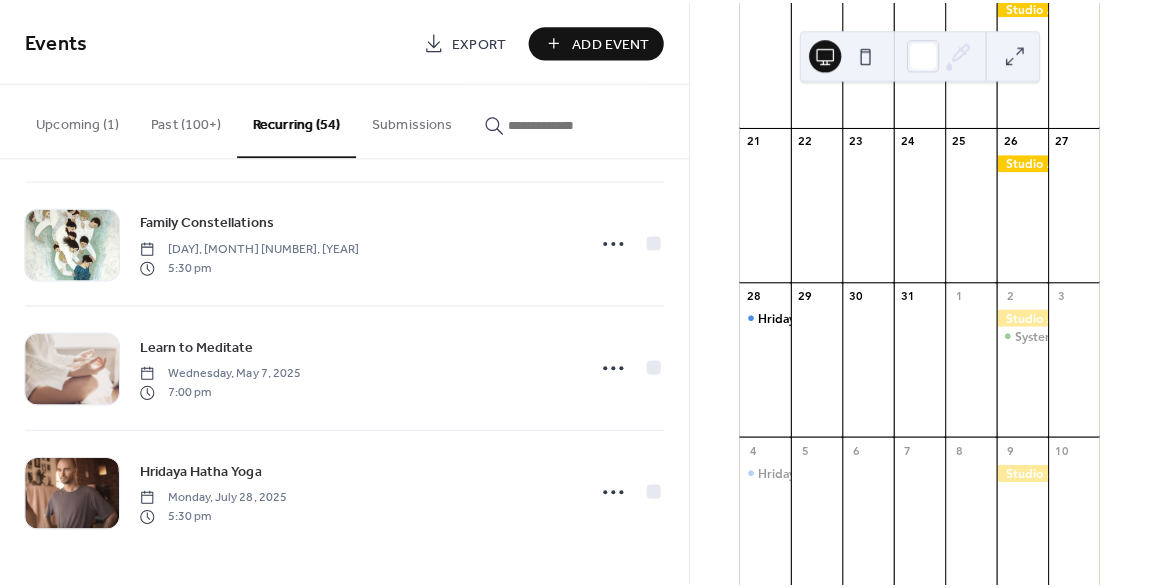 scroll, scrollTop: 6280, scrollLeft: 0, axis: vertical 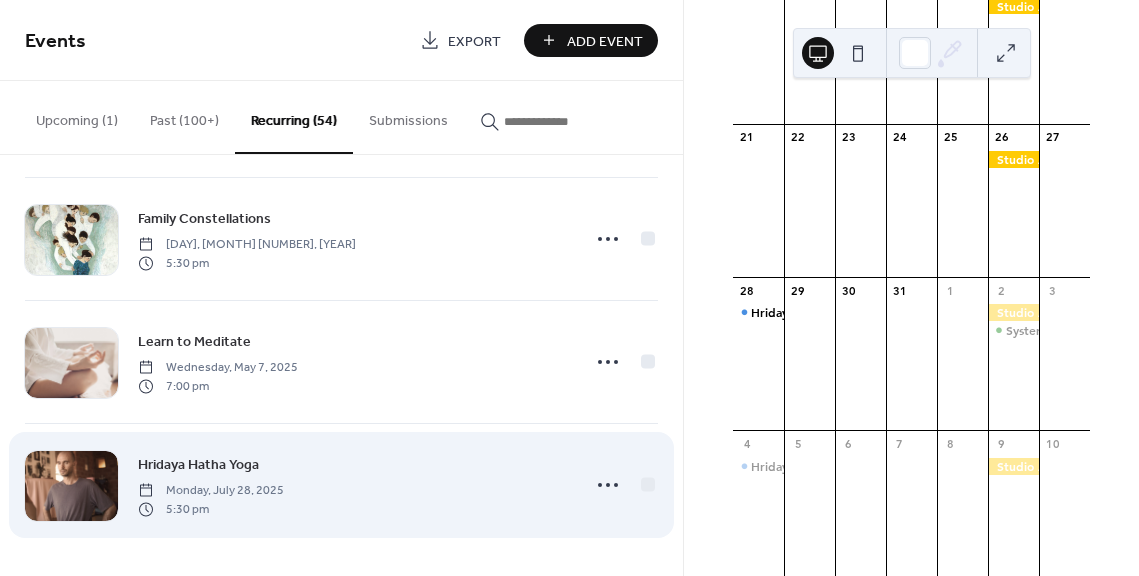 click at bounding box center (71, 486) 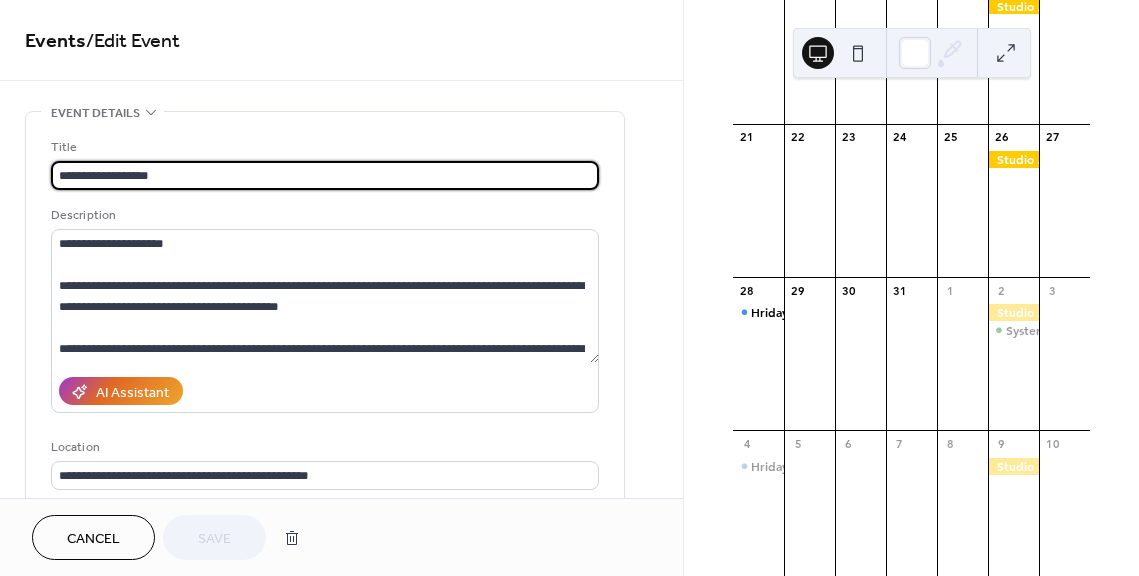 type on "**********" 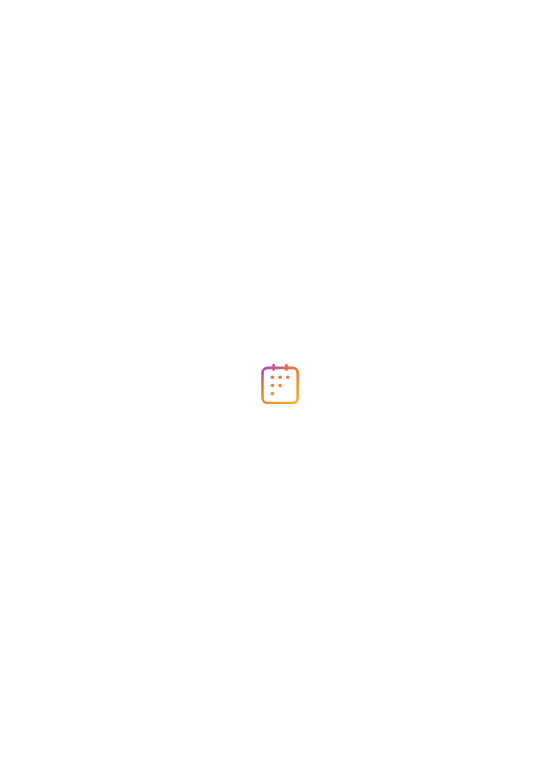scroll, scrollTop: 0, scrollLeft: 0, axis: both 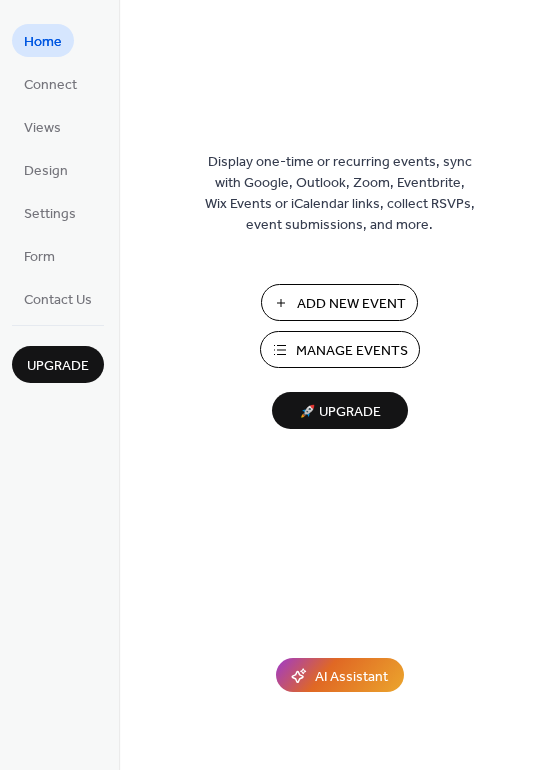 click on "Manage Events" at bounding box center [352, 351] 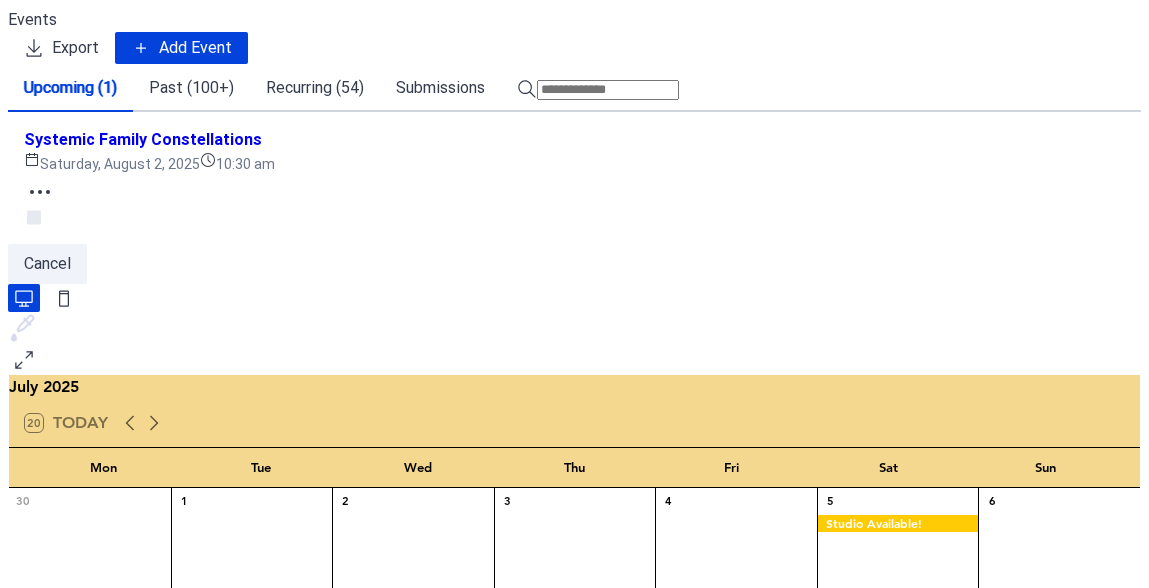 scroll, scrollTop: 0, scrollLeft: 0, axis: both 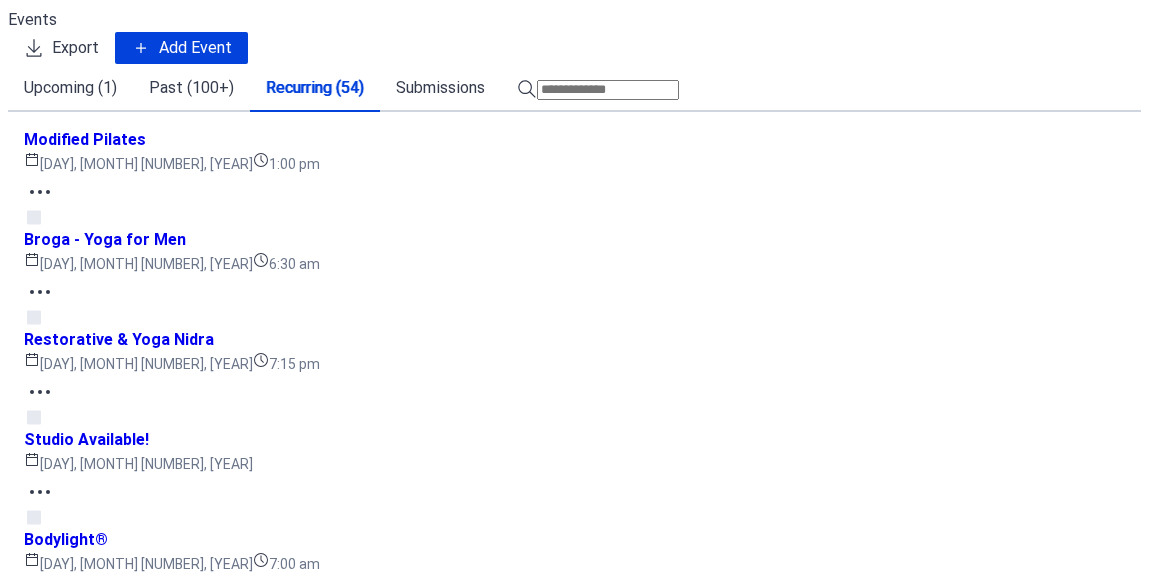 click 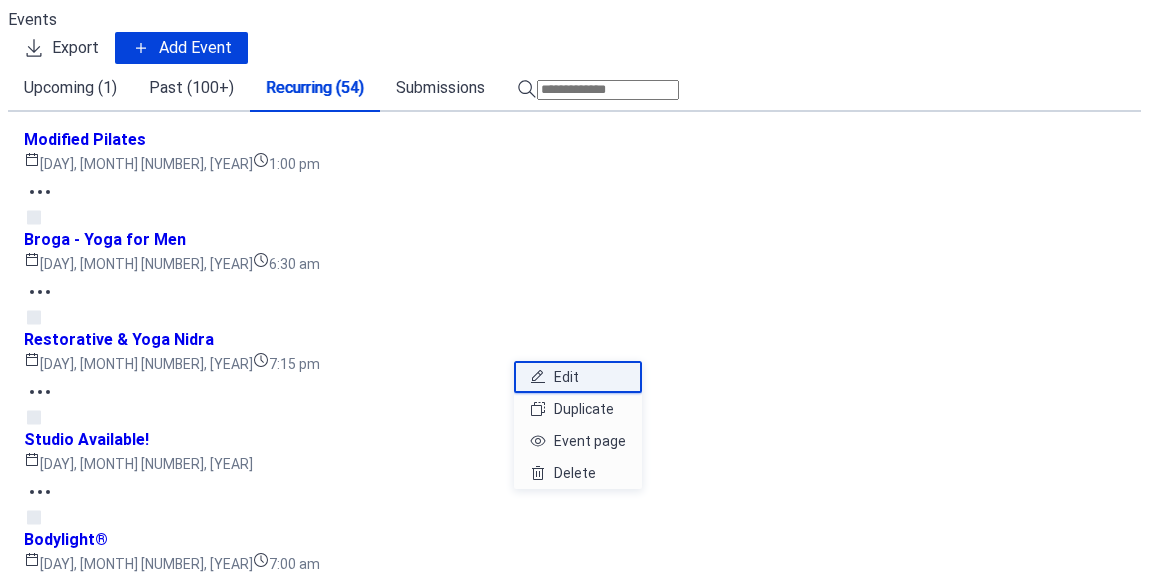 click on "Edit" at bounding box center [566, 377] 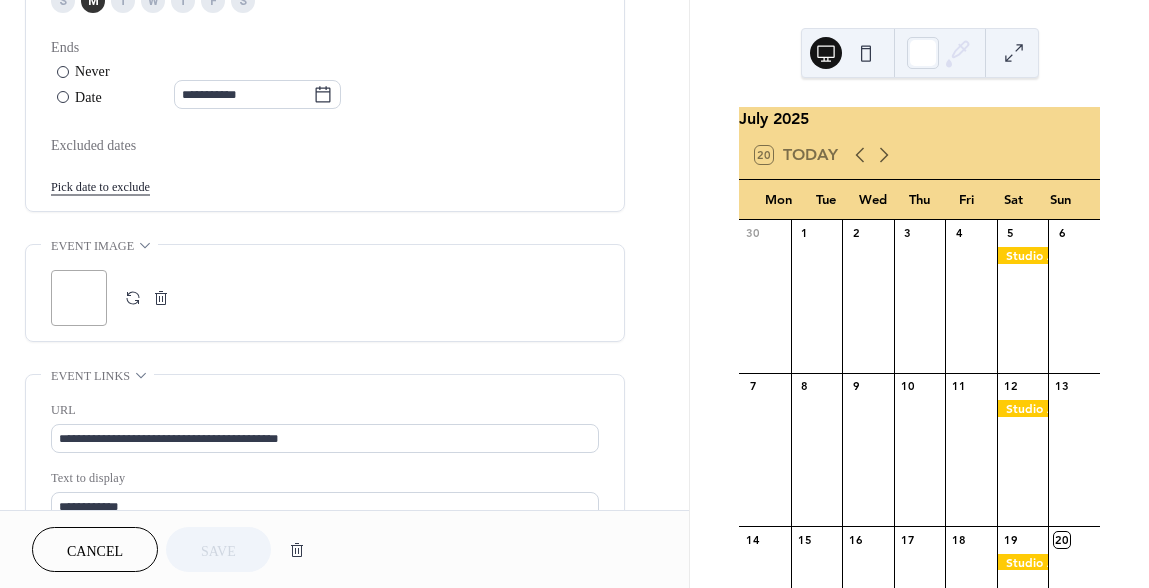 scroll, scrollTop: 1117, scrollLeft: 0, axis: vertical 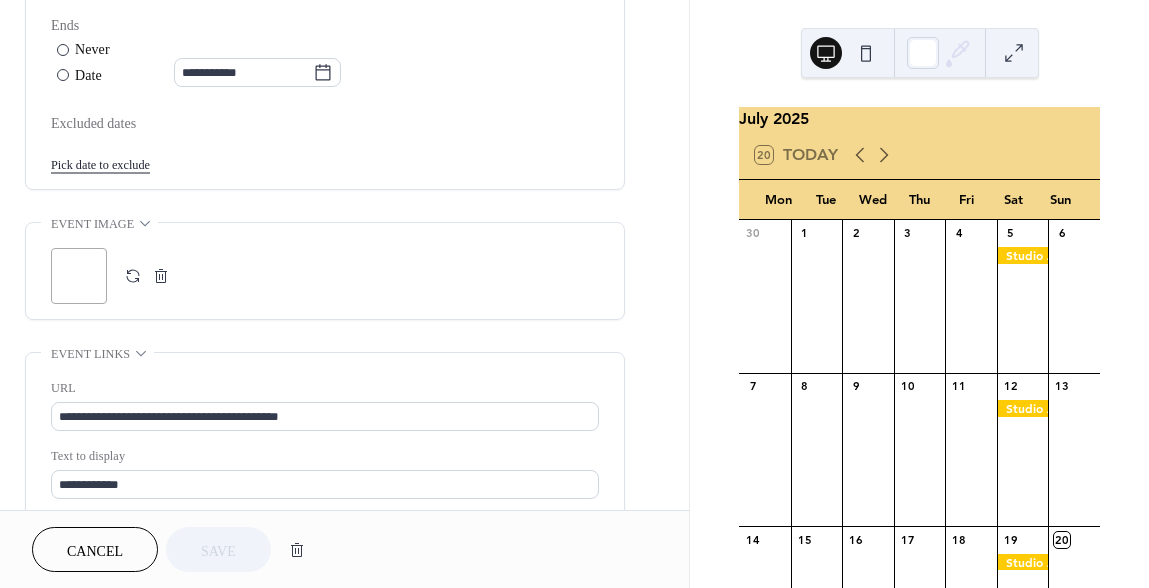 click on ";" at bounding box center [79, 276] 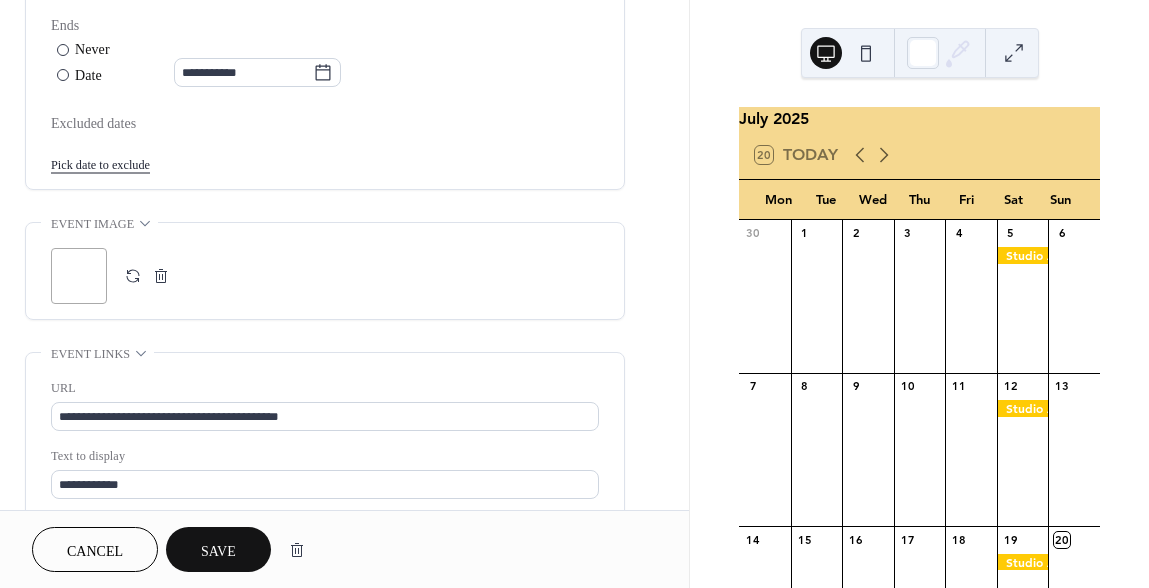 click on "Save" at bounding box center [218, 551] 